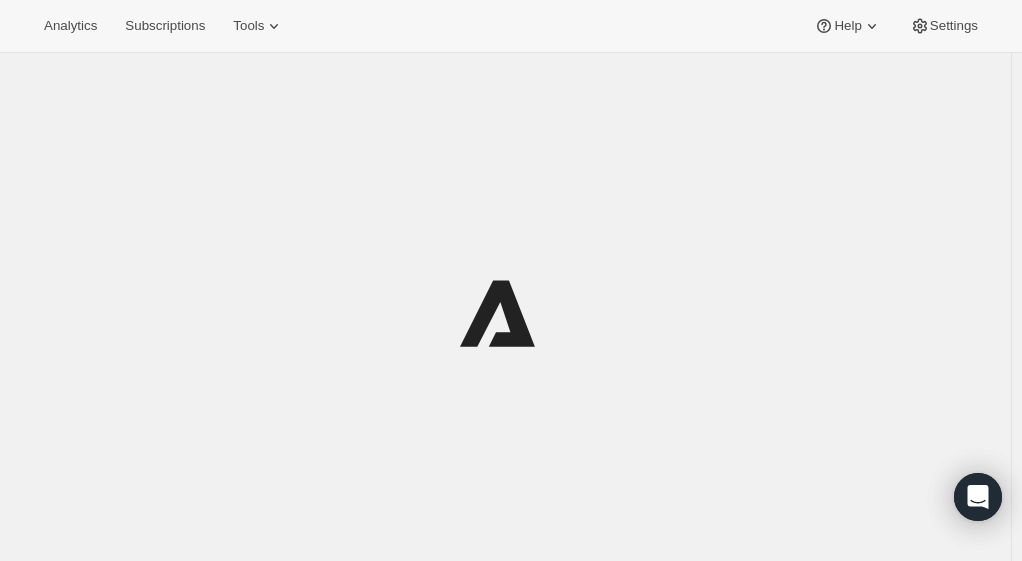 scroll, scrollTop: 0, scrollLeft: 0, axis: both 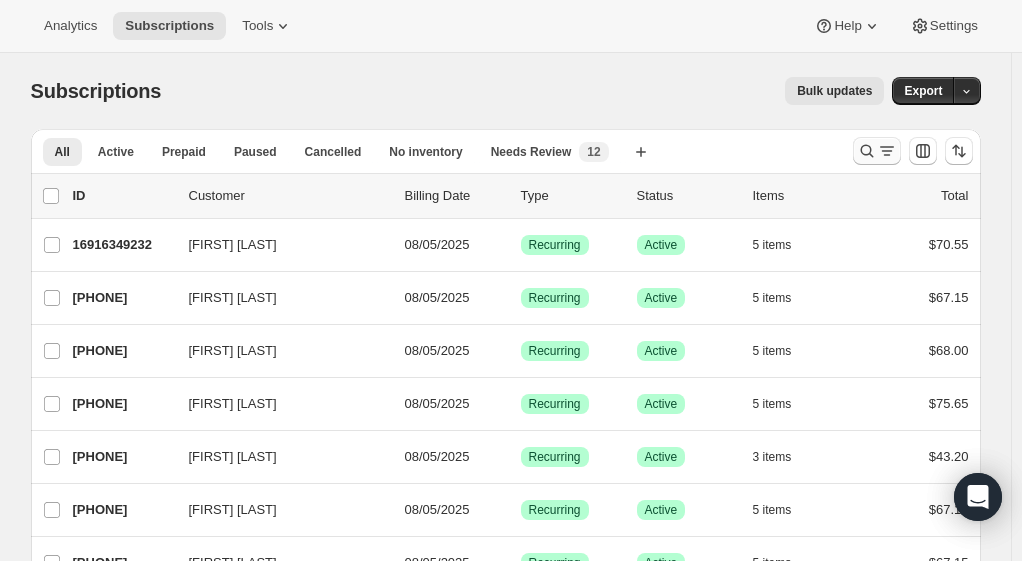 click 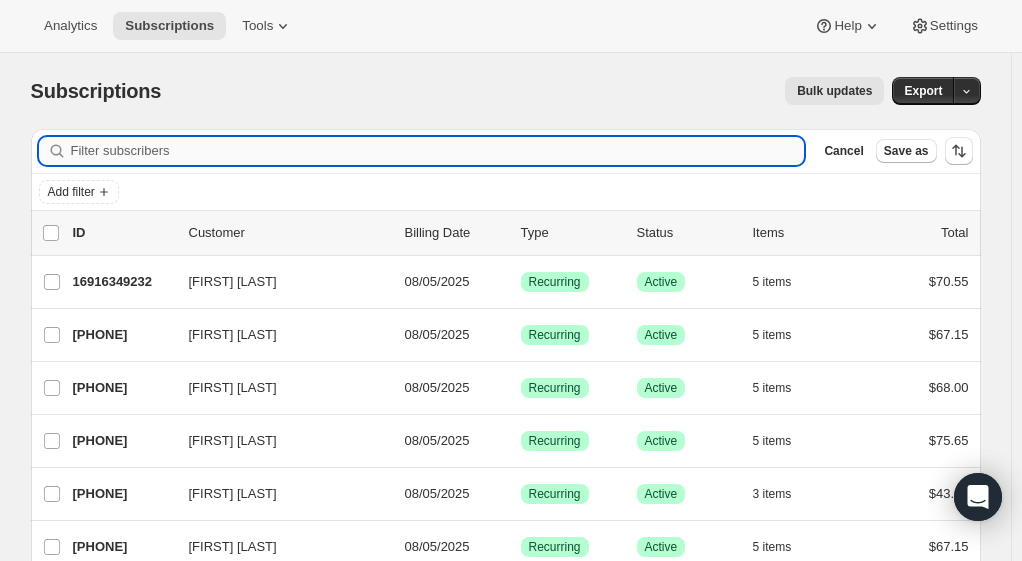 paste on "[FIRST] [LAST]" 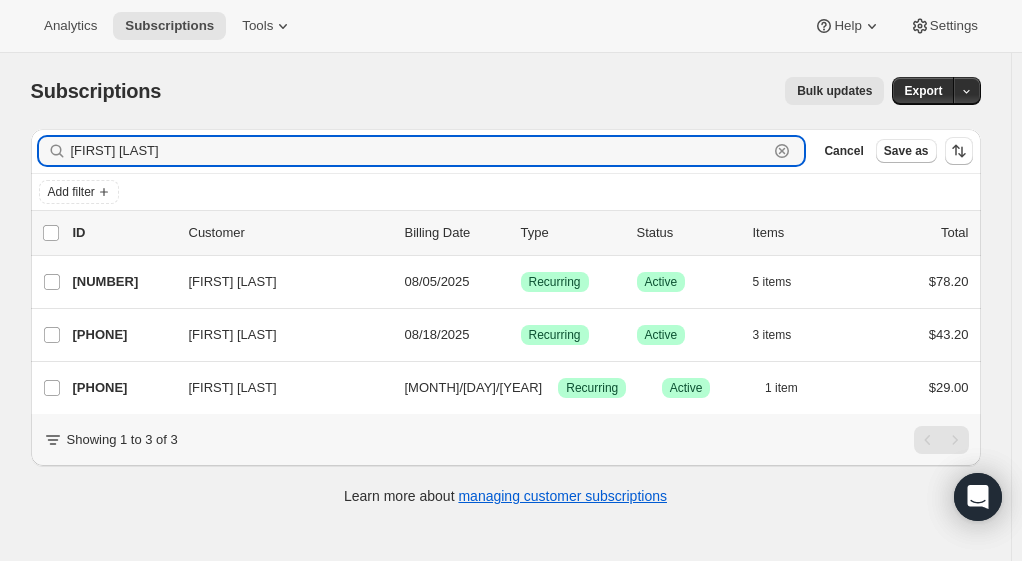 type on "[FIRST] [LAST]" 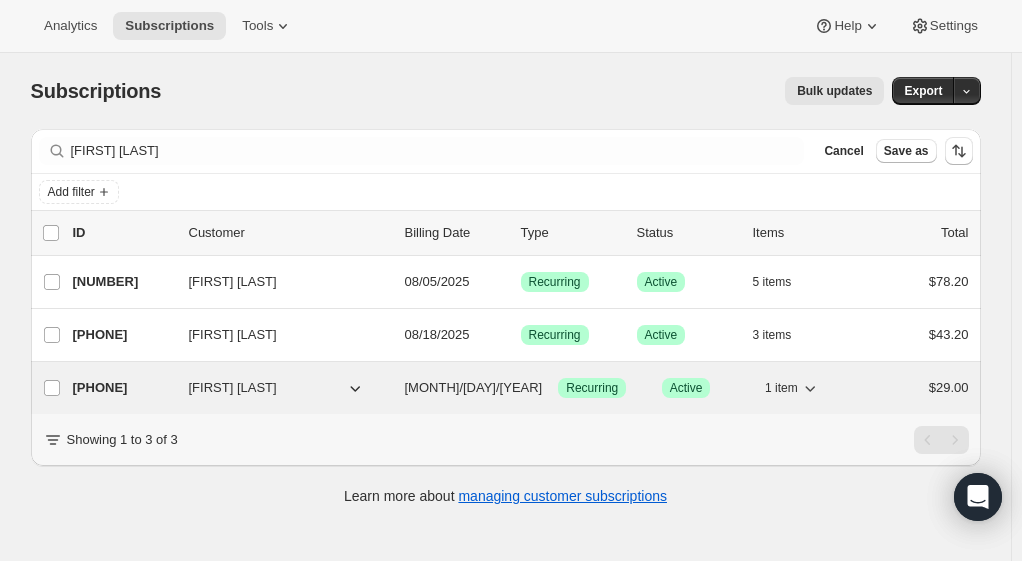click on "[PHONE]" at bounding box center (123, 388) 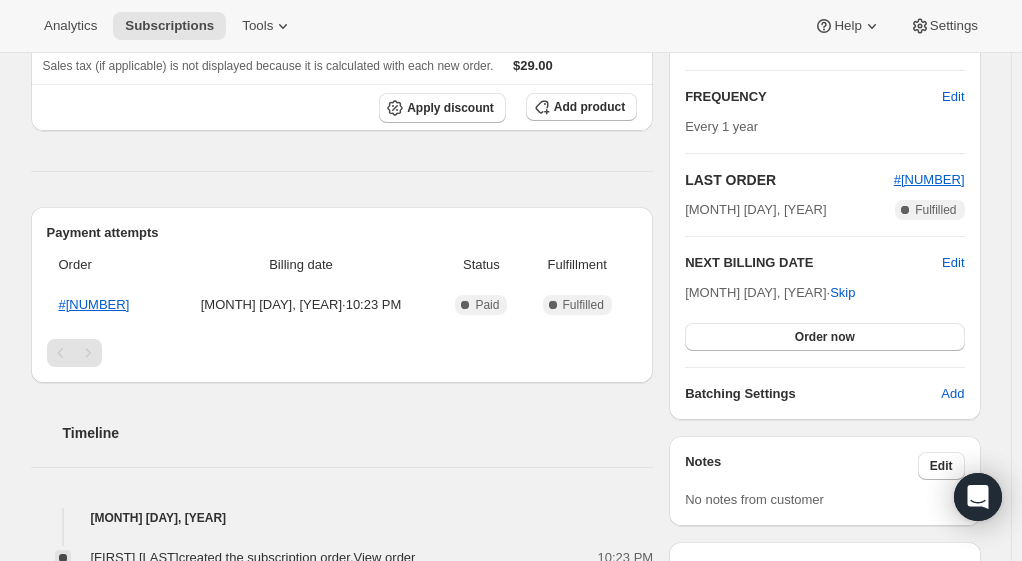 scroll, scrollTop: 0, scrollLeft: 0, axis: both 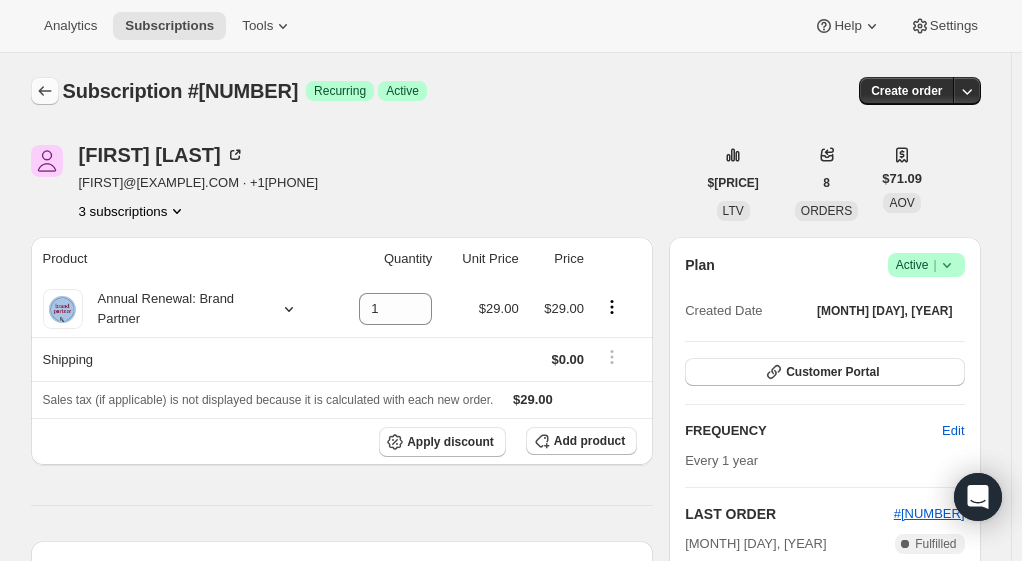 click 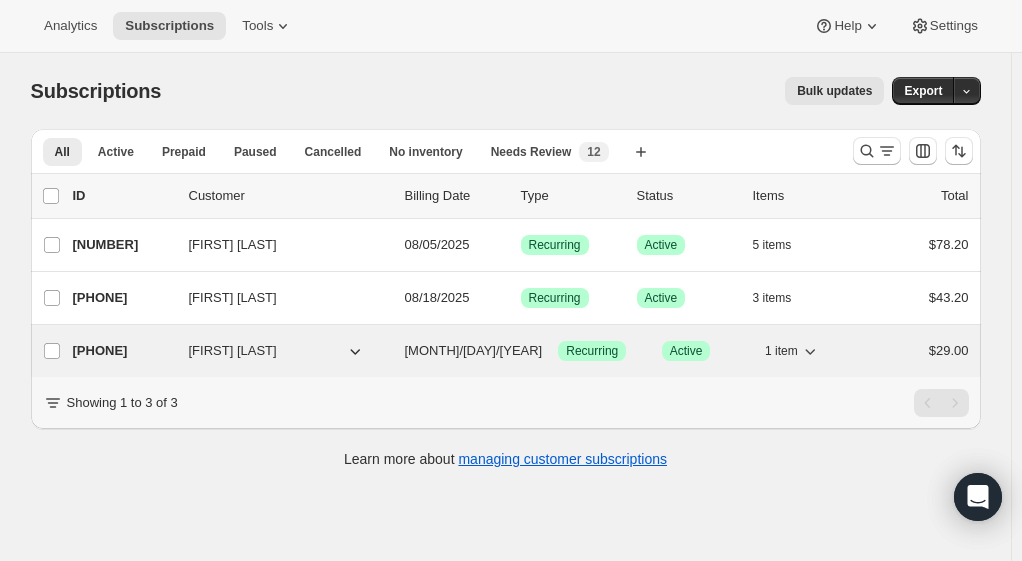 click on "[PHONE]" at bounding box center [123, 351] 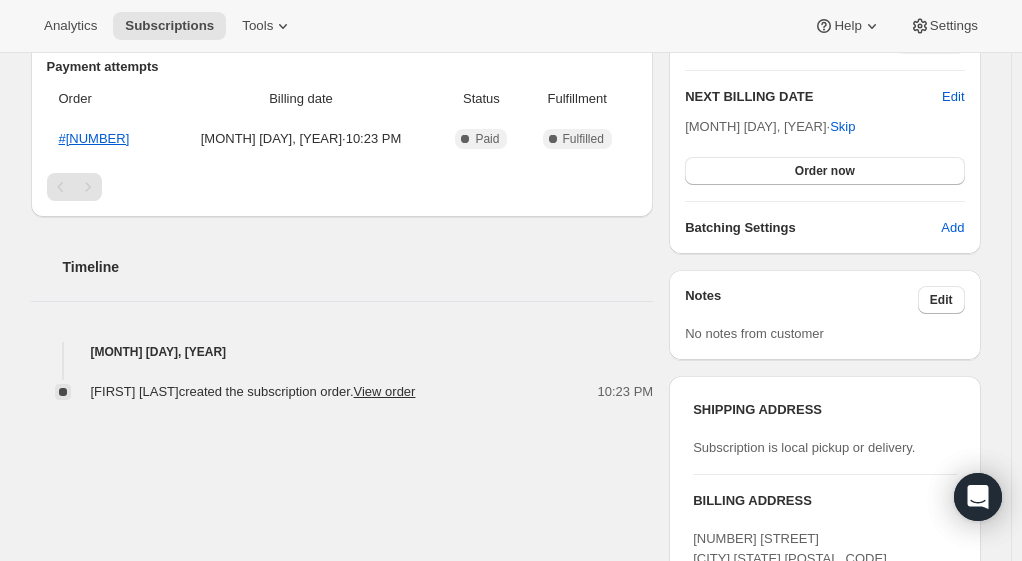 scroll, scrollTop: 0, scrollLeft: 0, axis: both 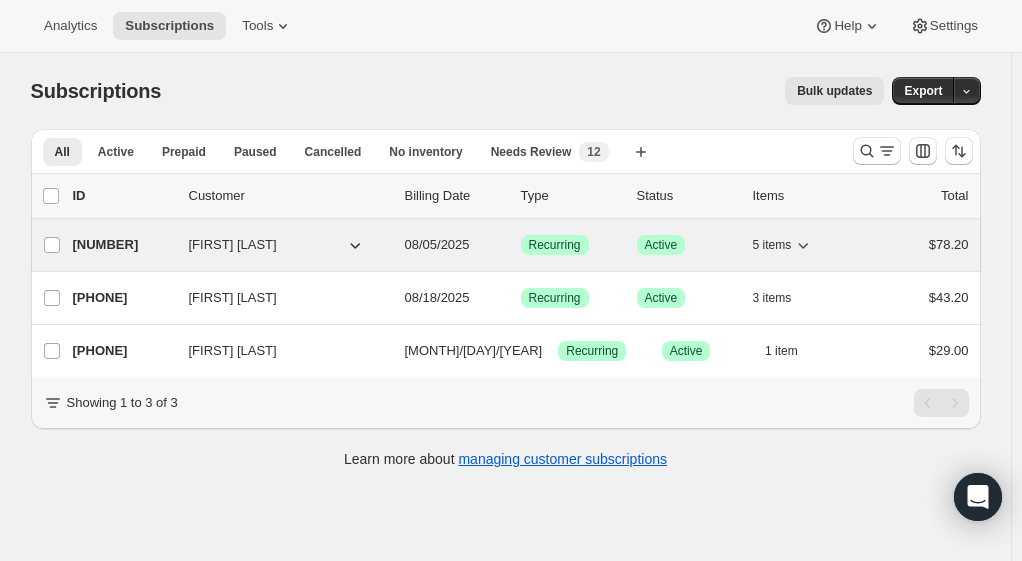 click on "[NUMBER]" at bounding box center (123, 245) 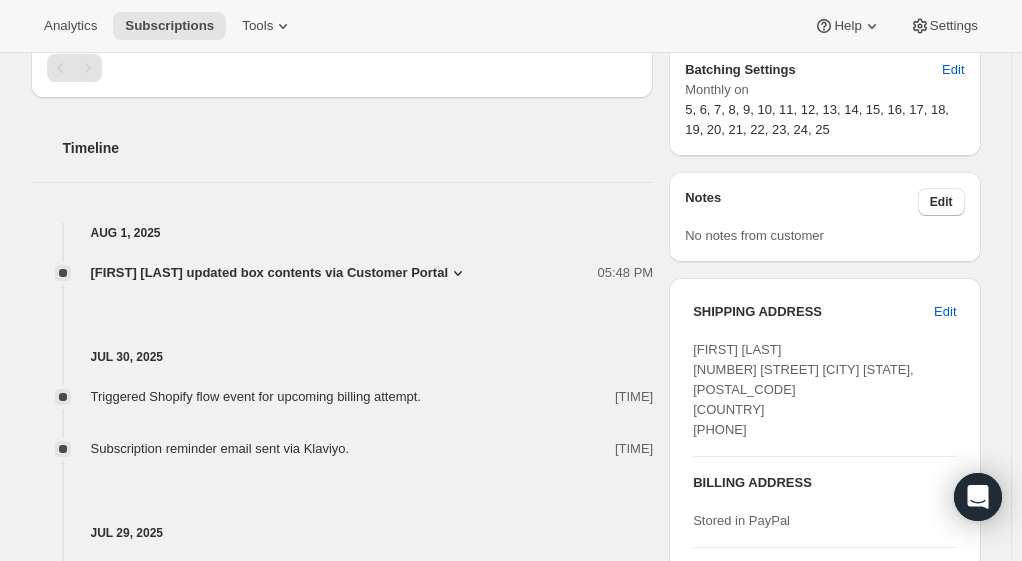 scroll, scrollTop: 900, scrollLeft: 0, axis: vertical 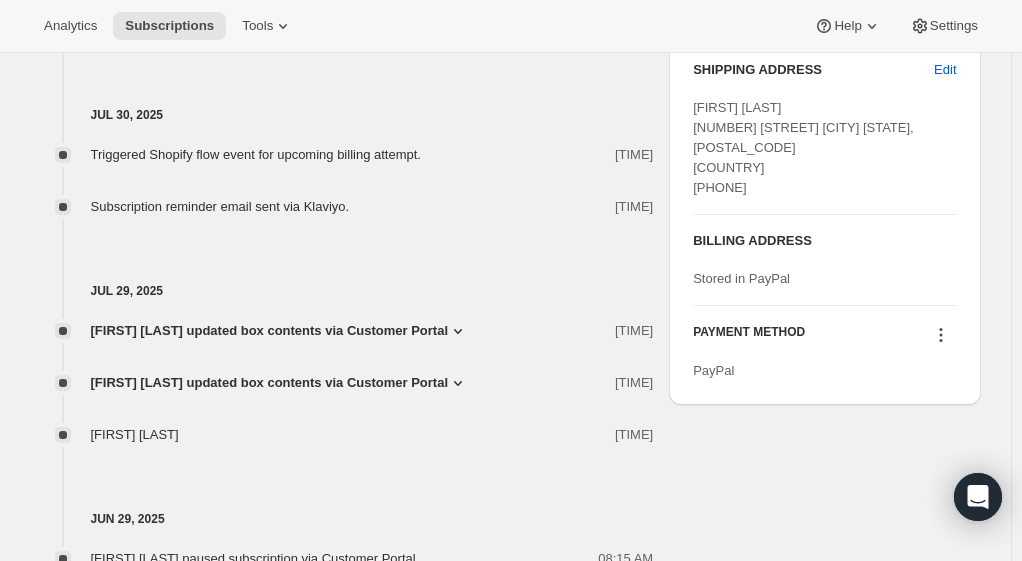click 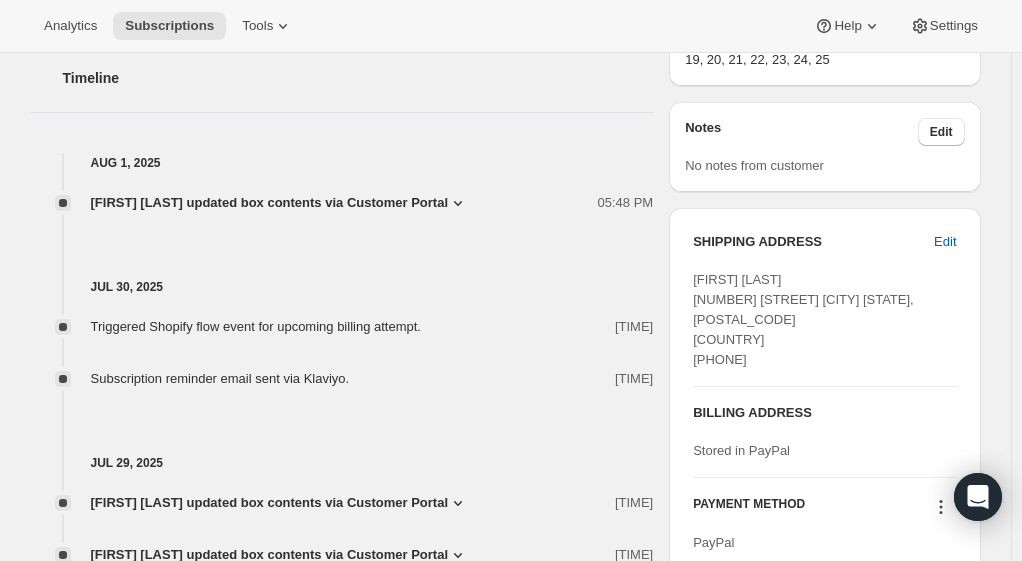 scroll, scrollTop: 800, scrollLeft: 0, axis: vertical 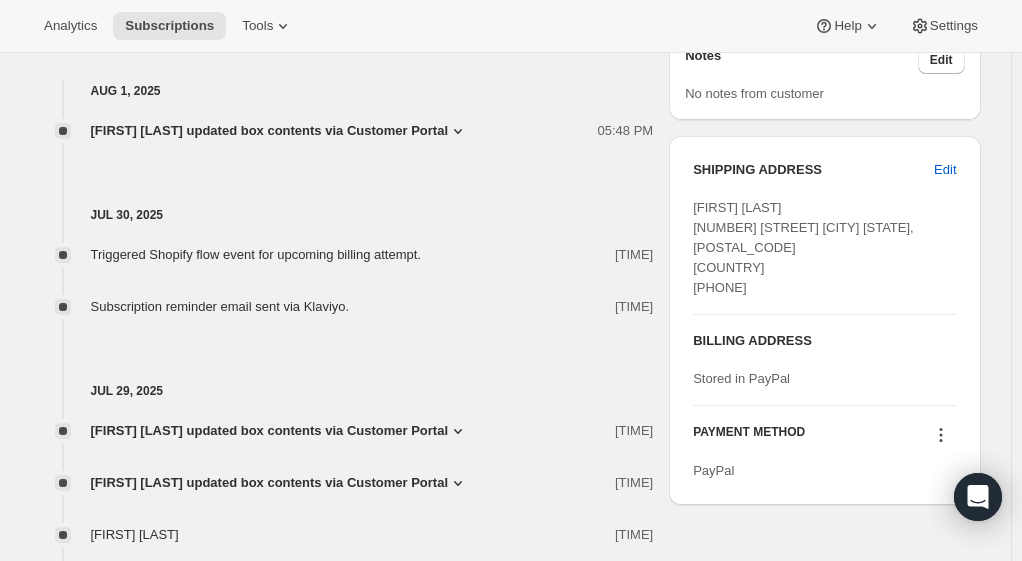 click 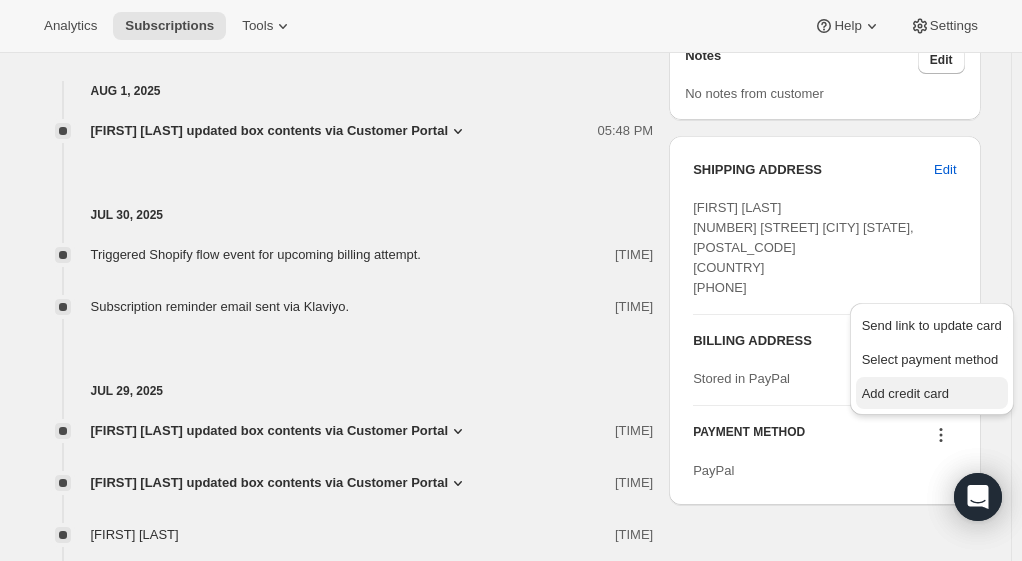 click on "Add credit card" at bounding box center (905, 393) 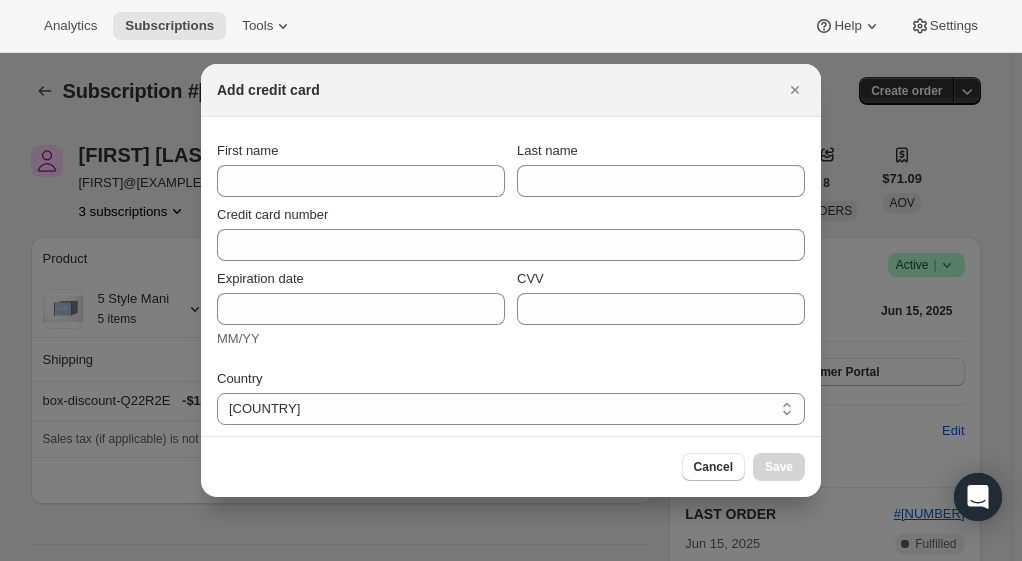 scroll, scrollTop: 0, scrollLeft: 0, axis: both 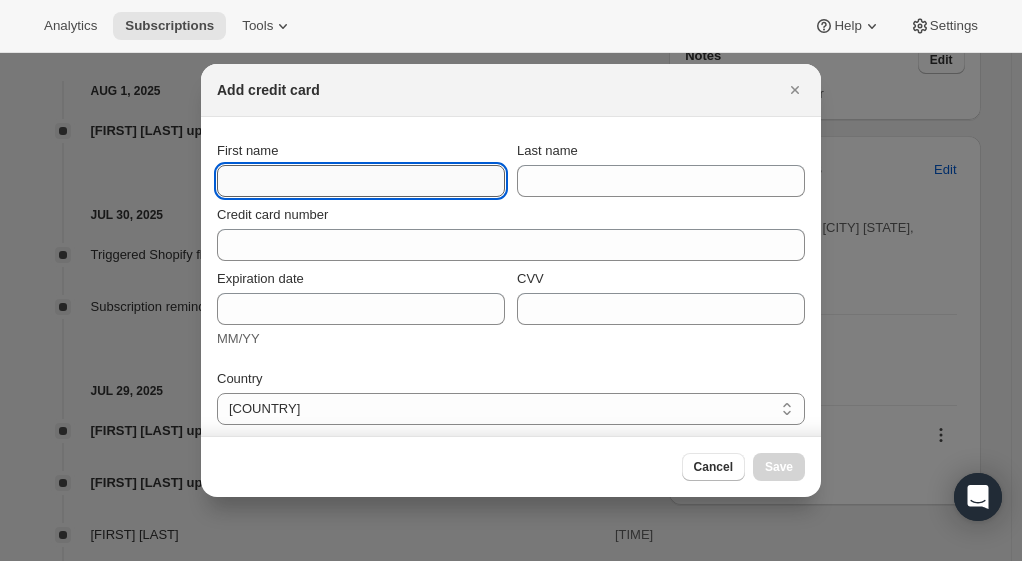 click on "First name" at bounding box center [361, 181] 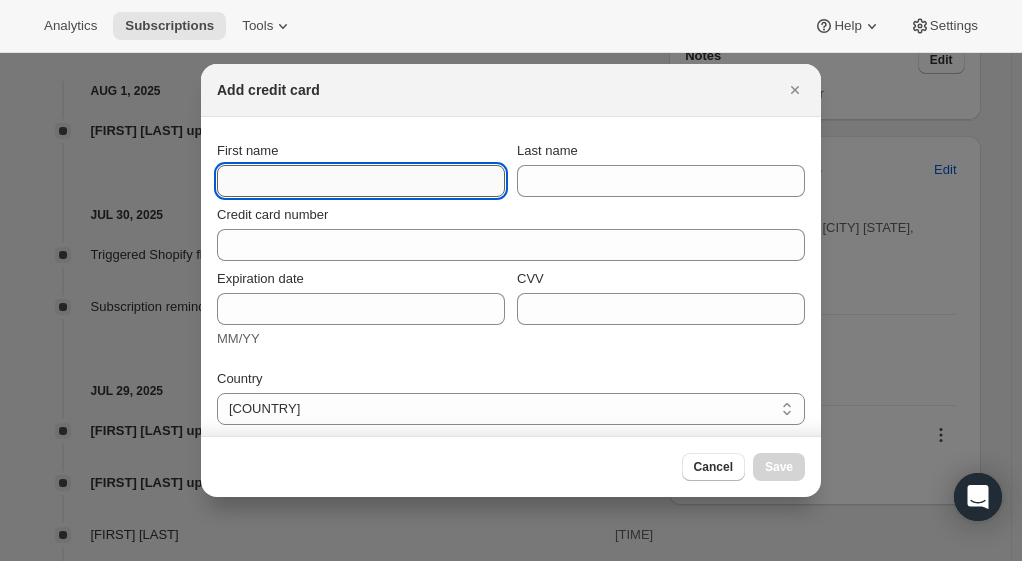 paste on "[FIRST] [LAST]" 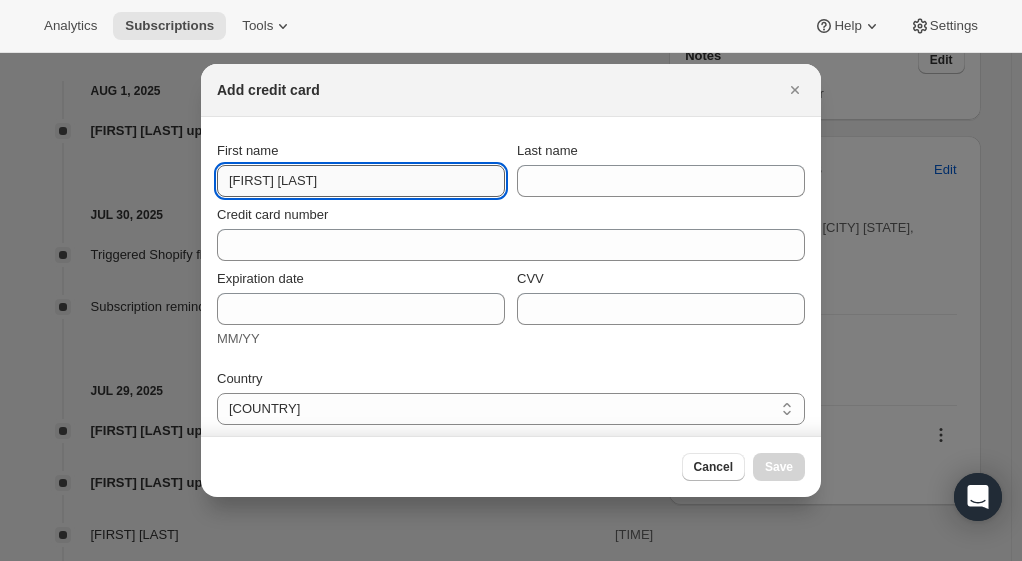click on "[FIRST] [LAST]" at bounding box center [361, 181] 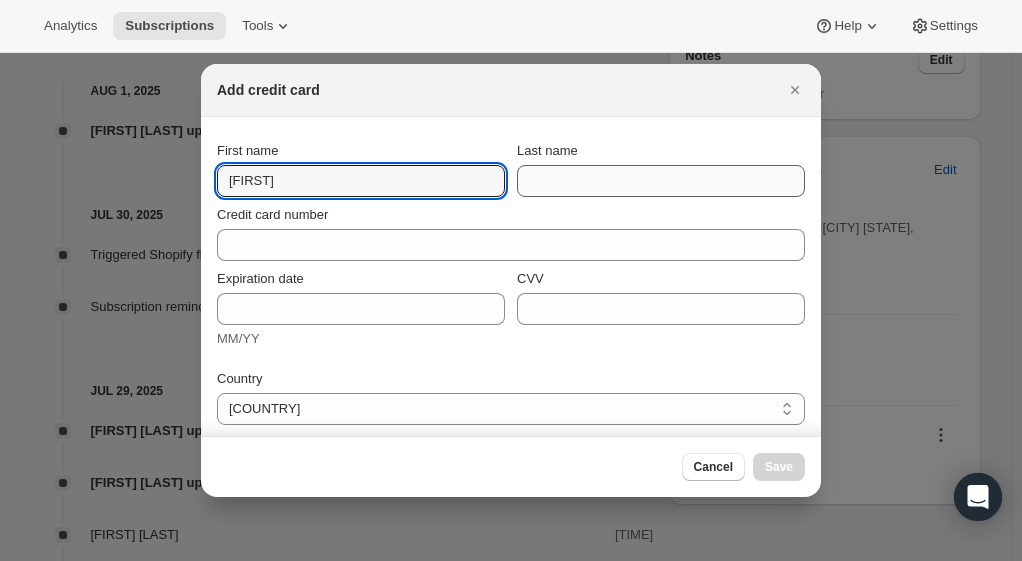 type on "[FIRST]" 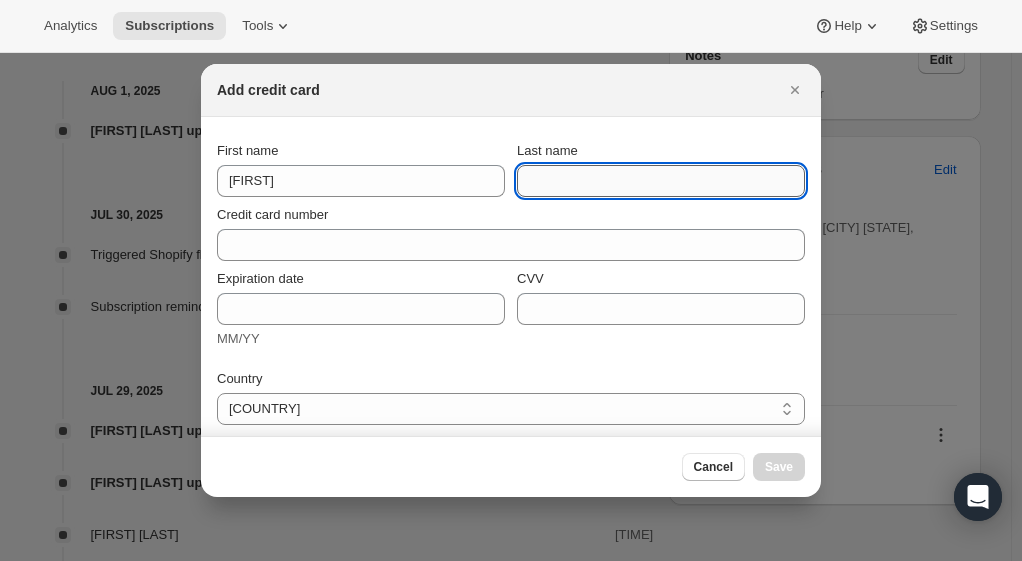 click on "Last name" at bounding box center (661, 181) 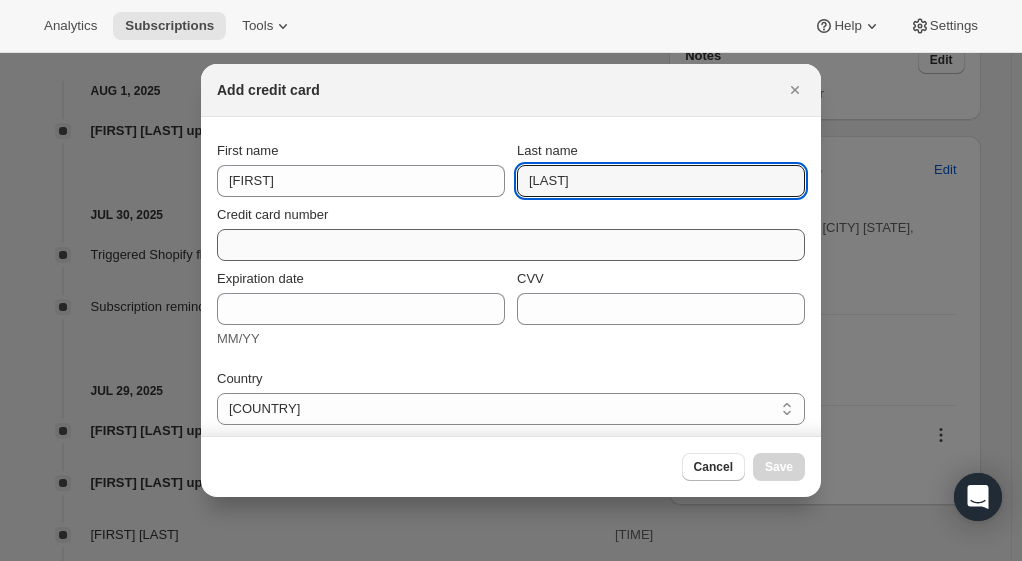 type on "[LAST]" 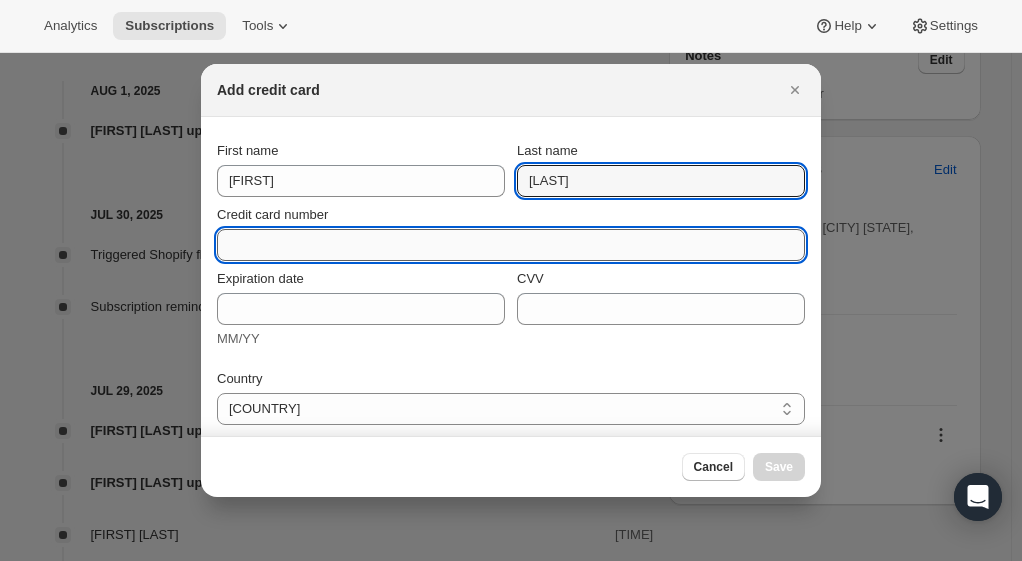 click on "Credit card number" at bounding box center (503, 245) 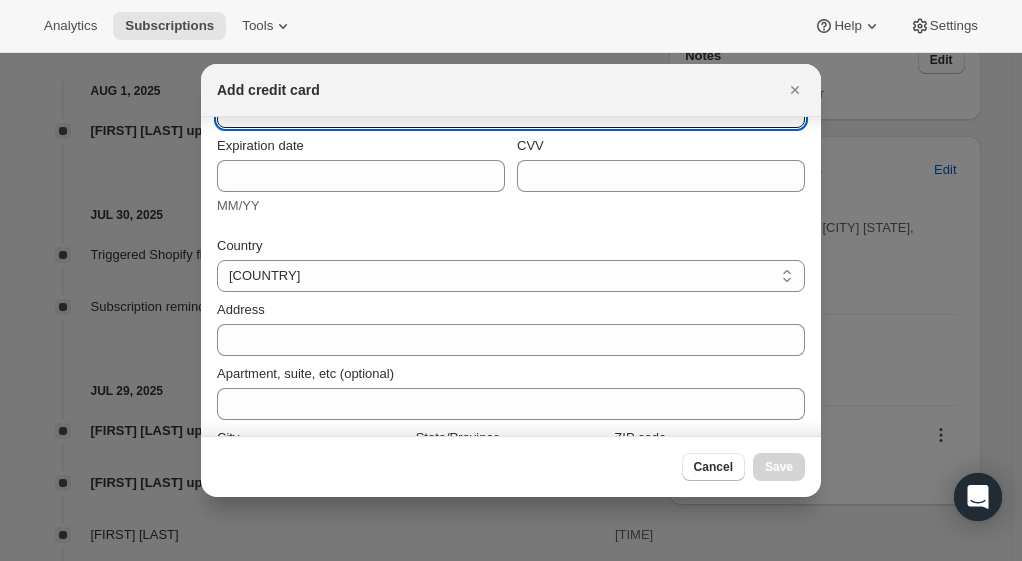 scroll, scrollTop: 0, scrollLeft: 0, axis: both 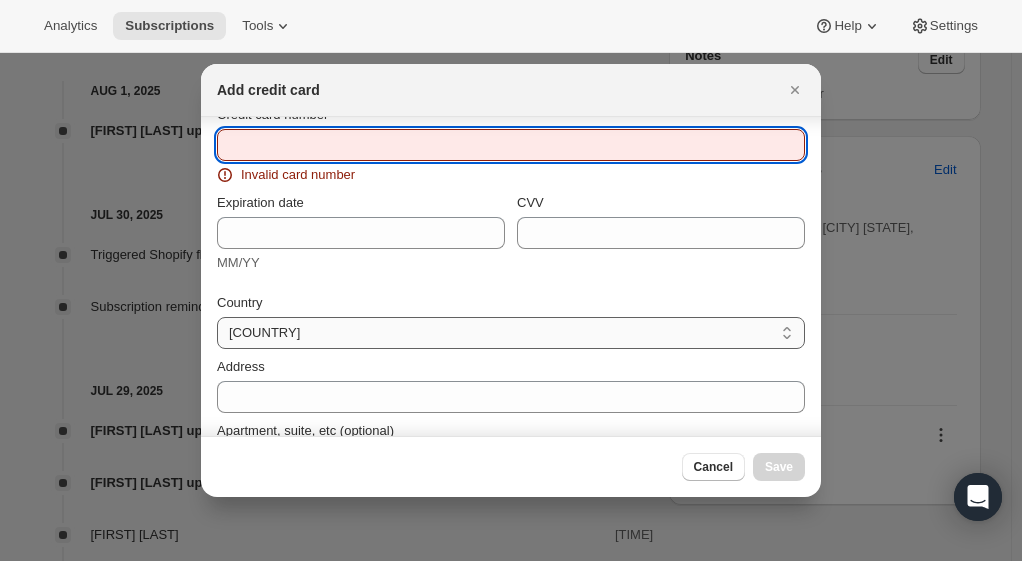click on "Australia Austria Belgium Canada Czech Republic Denmark Finland France Germany Hong Kong Ireland Israel Italy Japan Malaysia Netherlands New Zealand Norway Poland Portugal Singapore South Korea Spain Sweden Switzerland United Arab Emirates United Kingdom United States" at bounding box center (511, 333) 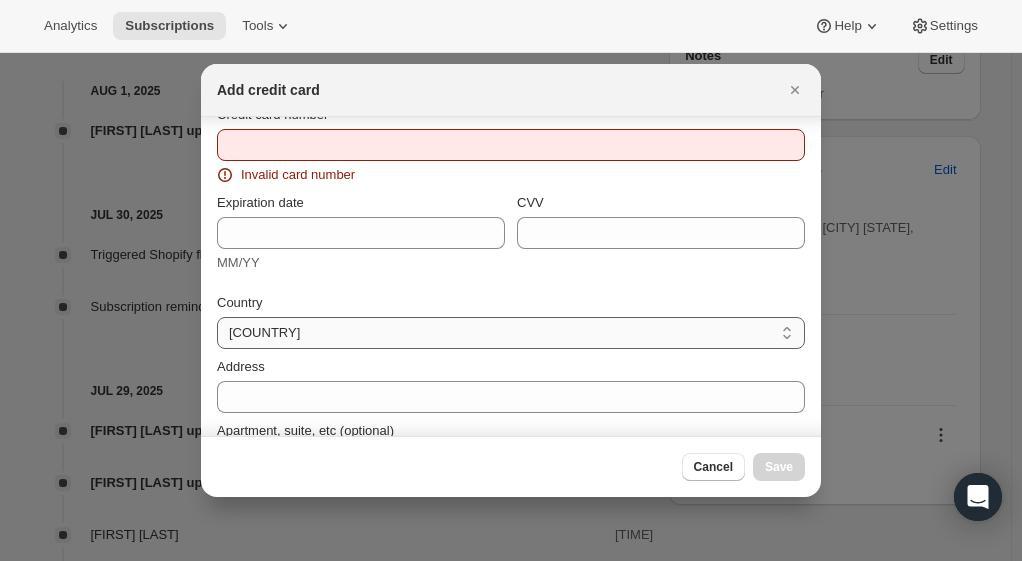 select on "[COUNTRY]" 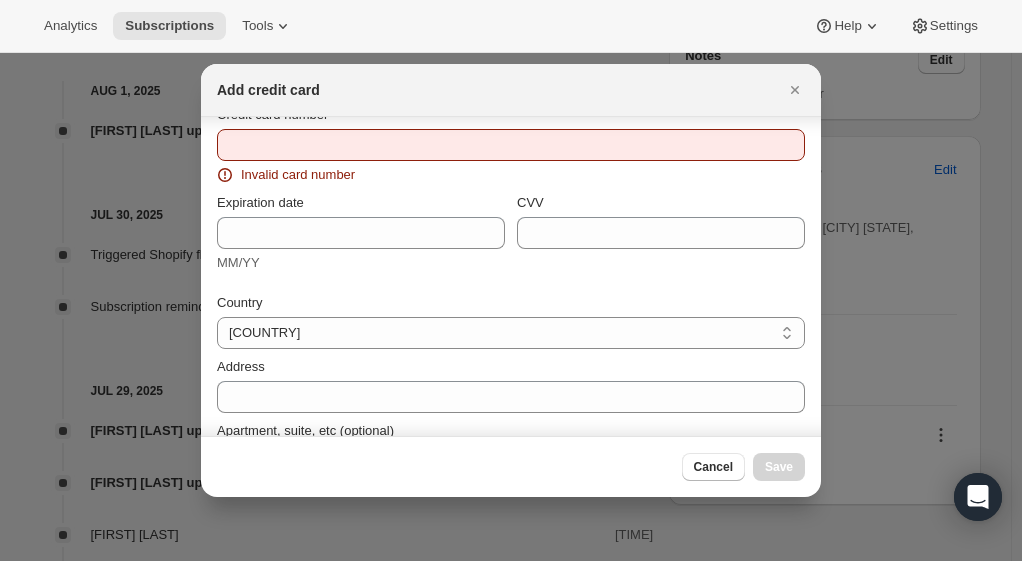 select on "[STATE]" 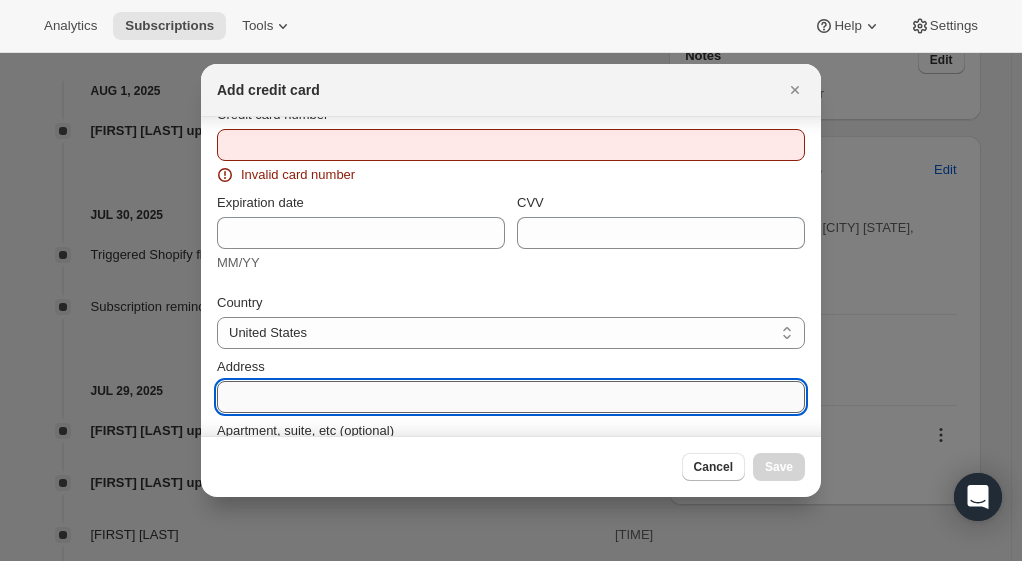 click on "Address" at bounding box center (511, 397) 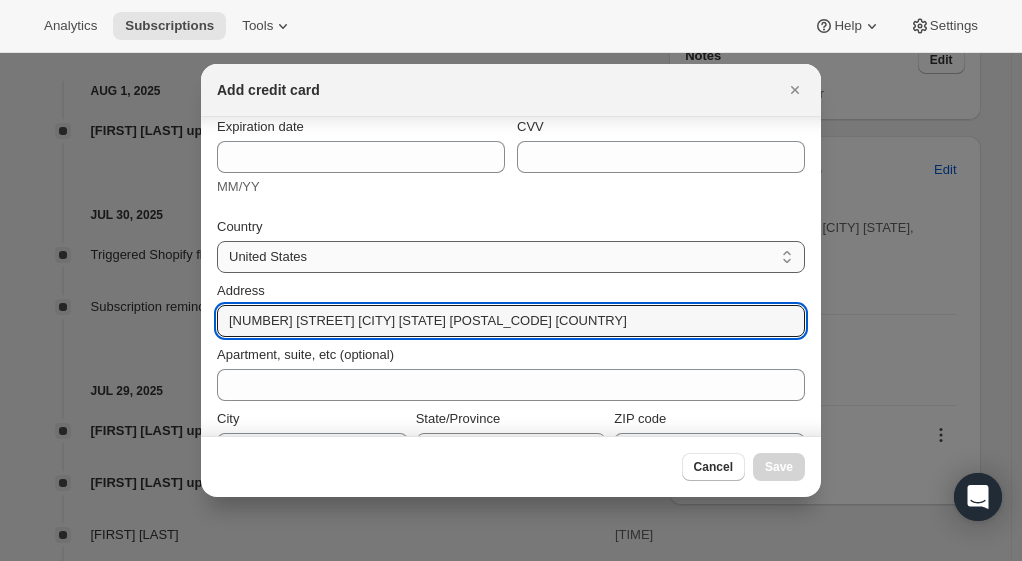 scroll, scrollTop: 284, scrollLeft: 0, axis: vertical 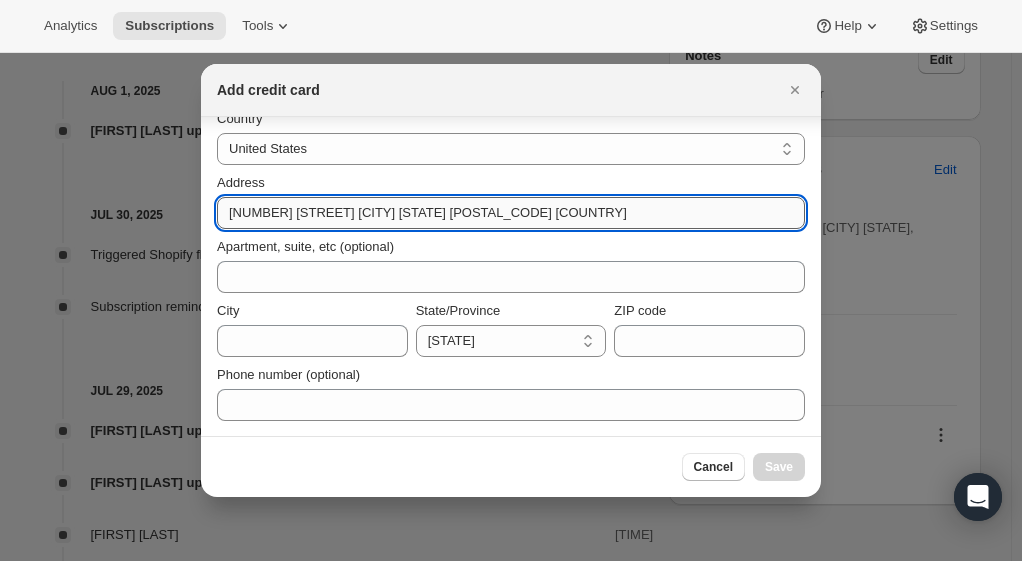click on "[NUMBER] [STREET] [CITY] [STATE] [POSTAL_CODE] [COUNTRY]" at bounding box center (511, 213) 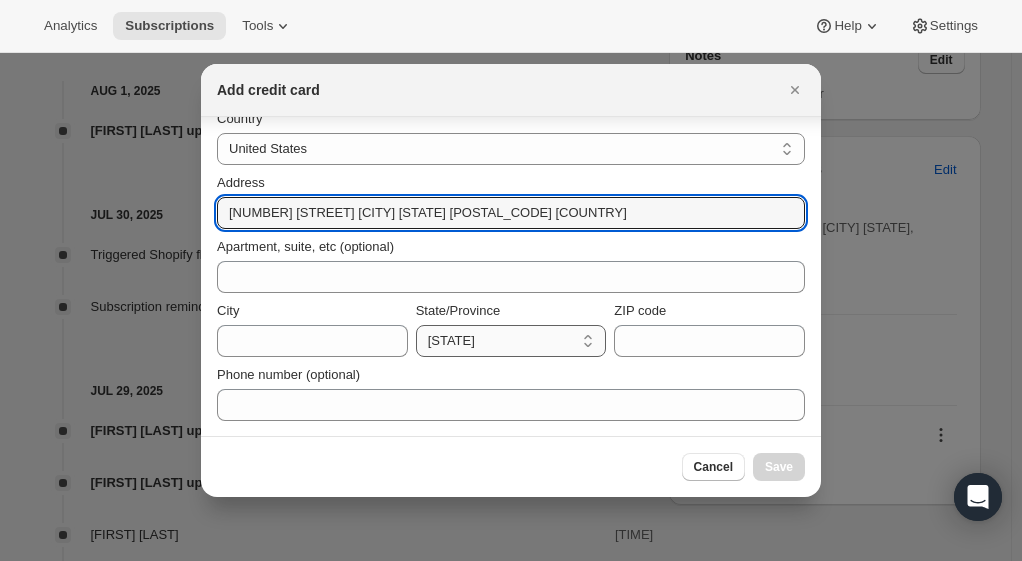 type on "[NUMBER] [STREET] [CITY] [STATE] [POSTAL_CODE] [COUNTRY]" 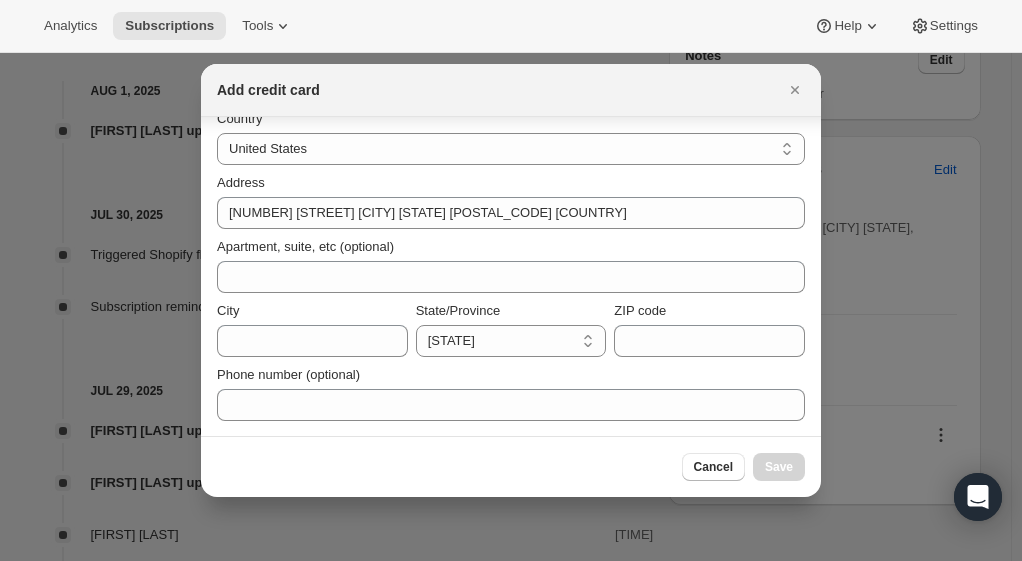 click on "Alabama Alaska American Samoa Arizona Arkansas California Colorado Connecticut Delaware District of Columbia Federated States of Micronesia Florida Georgia Guam Hawaii Idaho Illinois Indiana Iowa Kansas Kentucky Louisiana Maine Marshall Islands Maryland Massachusetts Michigan Minnesota Mississippi Missouri Montana Nebraska Nevada New Hampshire New Jersey New Mexico New York North Carolina North Dakota Northern Mariana Islands Ohio Oklahoma Oregon Palau Pennsylvania Puerto Rico Rhode Island South Carolina South Dakota Tennessee Texas Utah Vermont Virginia Washington West Virginia Wisconsin Wyoming Virgin Islands Armed Forces Americas Armed Forces Europe Armed Forces Pacific" at bounding box center [511, 341] 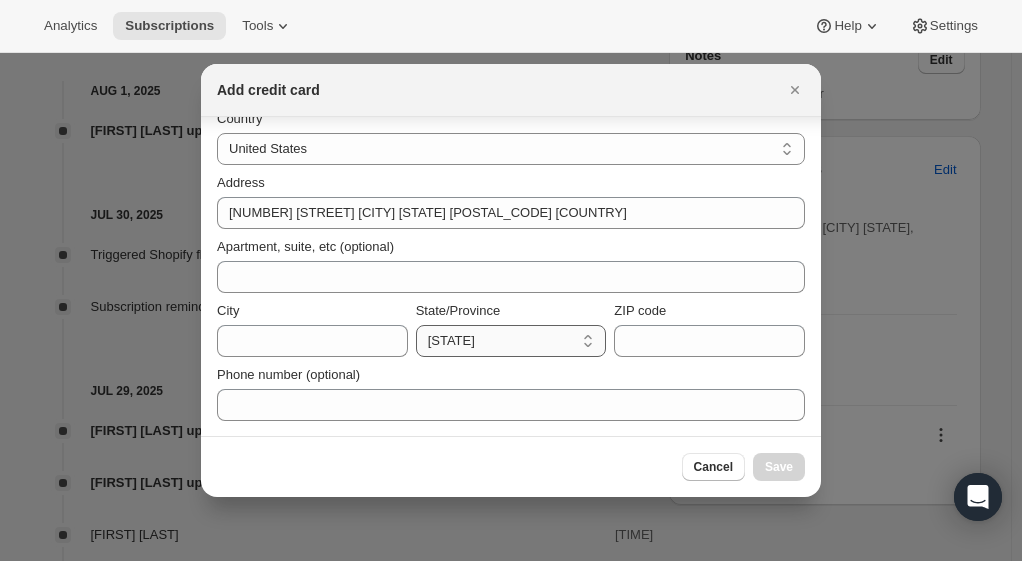 click on "Alabama Alaska American Samoa Arizona Arkansas California Colorado Connecticut Delaware District of Columbia Federated States of Micronesia Florida Georgia Guam Hawaii Idaho Illinois Indiana Iowa Kansas Kentucky Louisiana Maine Marshall Islands Maryland Massachusetts Michigan Minnesota Mississippi Missouri Montana Nebraska Nevada New Hampshire New Jersey New Mexico New York North Carolina North Dakota Northern Mariana Islands Ohio Oklahoma Oregon Palau Pennsylvania Puerto Rico Rhode Island South Carolina South Dakota Tennessee Texas Utah Vermont Virginia Washington West Virginia Wisconsin Wyoming Virgin Islands Armed Forces Americas Armed Forces Europe Armed Forces Pacific" at bounding box center (511, 341) 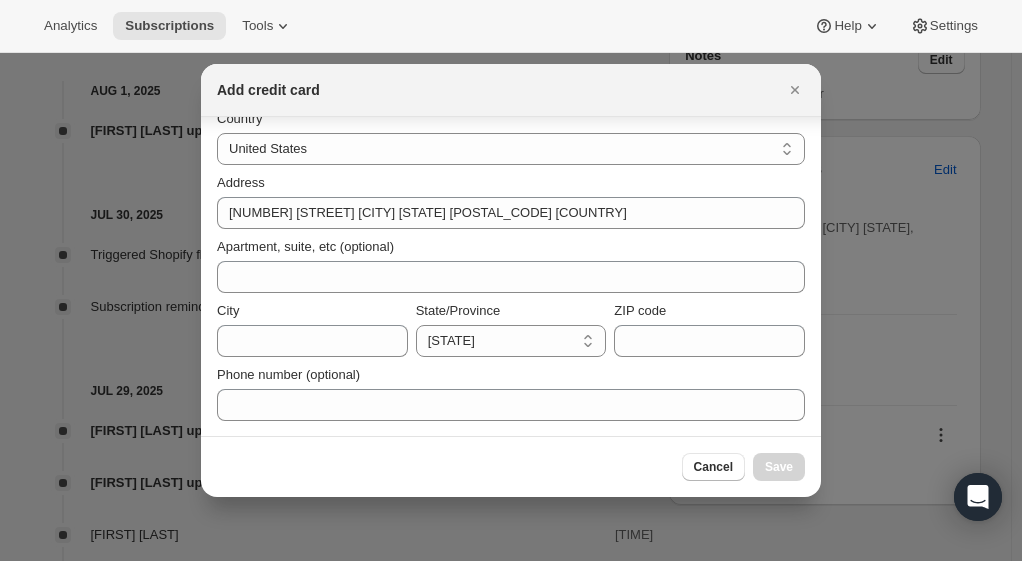 select on "[STATE]" 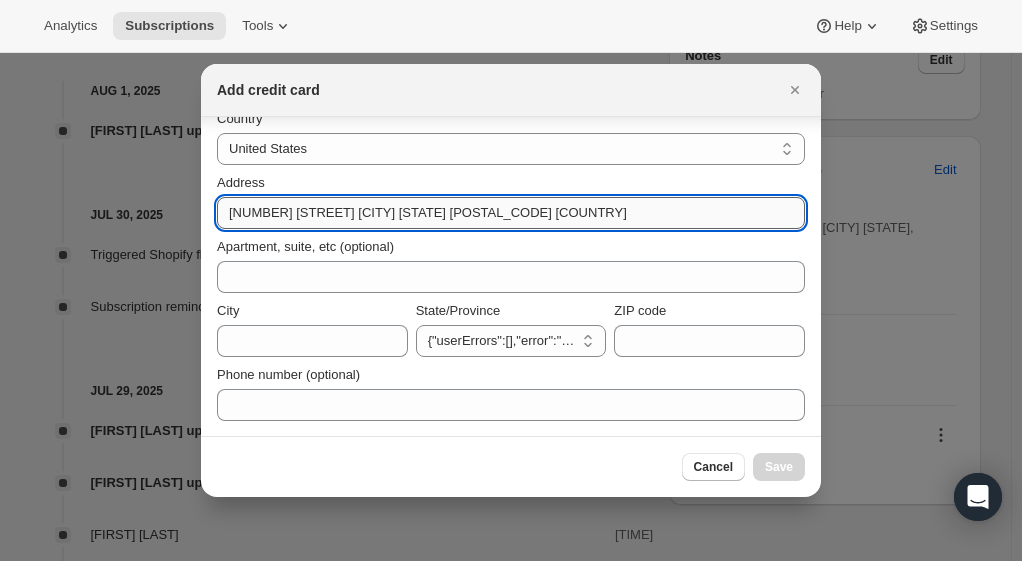 drag, startPoint x: 394, startPoint y: 214, endPoint x: 319, endPoint y: 214, distance: 75 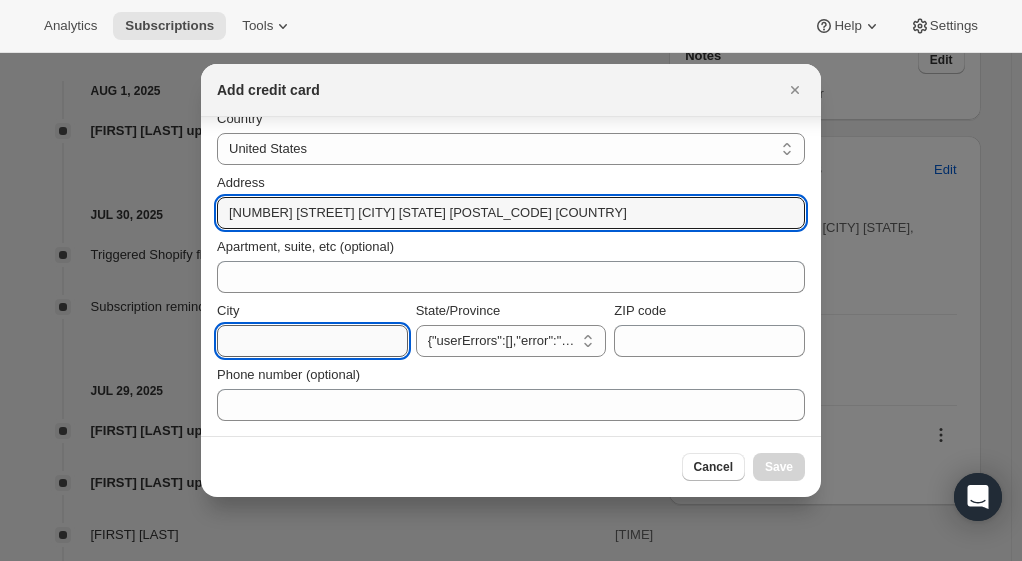 click on "City" at bounding box center [312, 341] 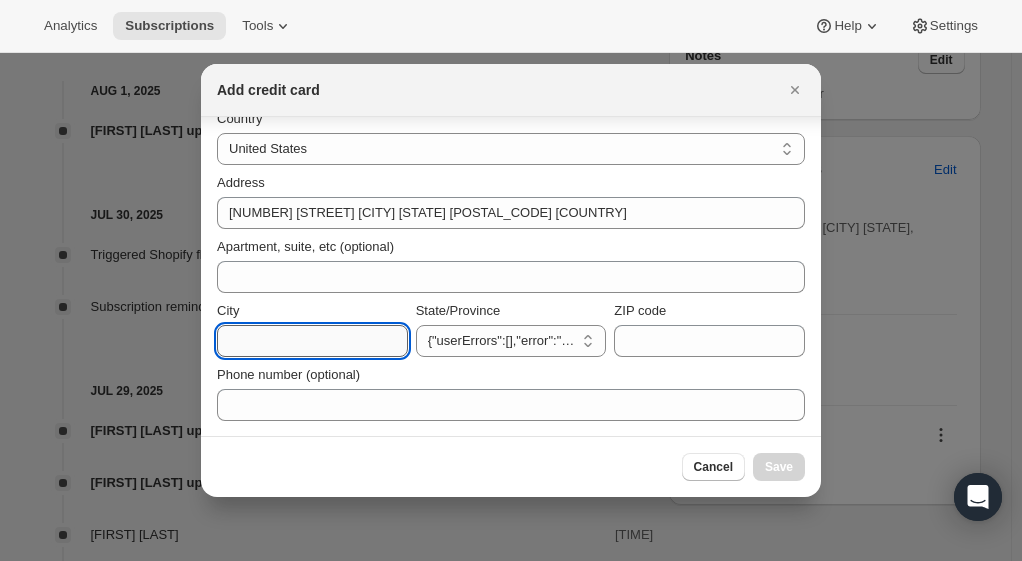 paste on "[CITY]" 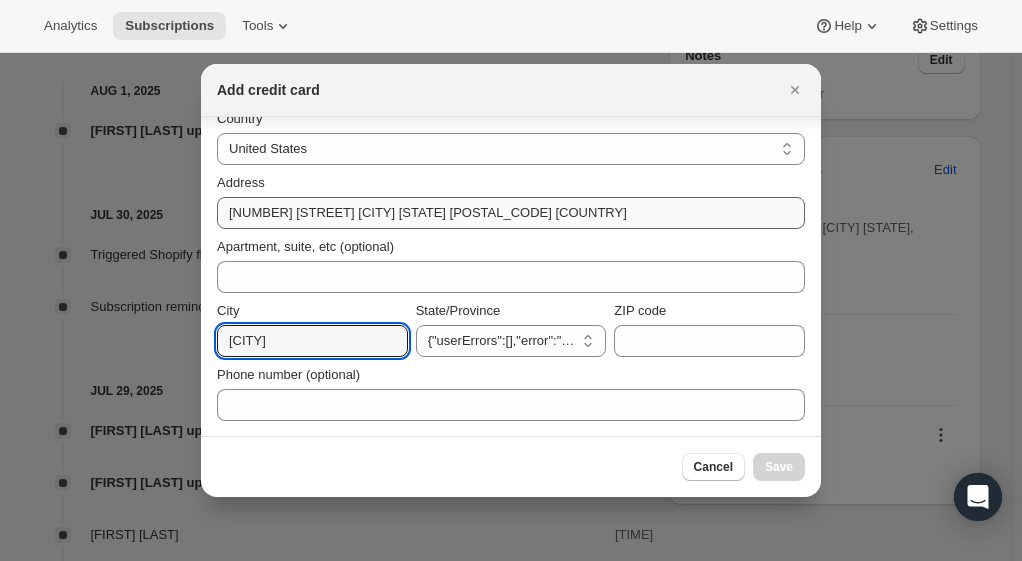 type on "[CITY]" 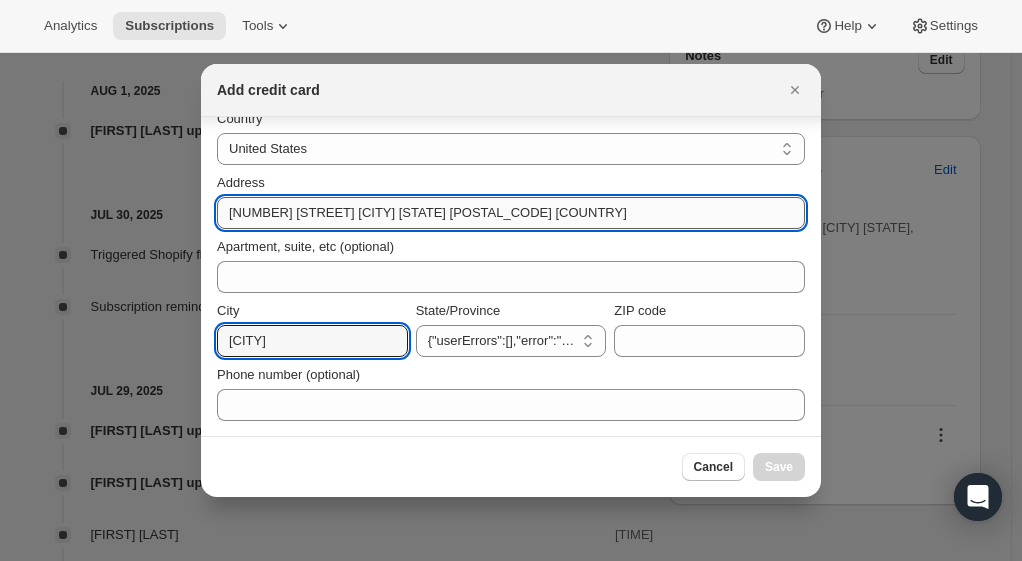 click on "[NUMBER] [STREET] [CITY] [STATE] [POSTAL_CODE] [COUNTRY]" at bounding box center (511, 213) 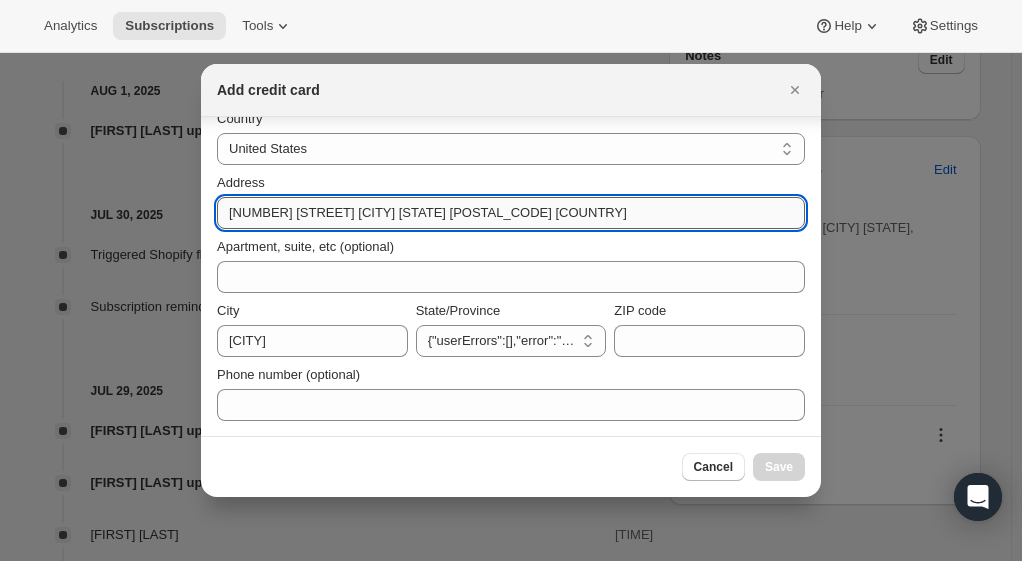 click on "[NUMBER] [STREET] [CITY] [STATE] [POSTAL_CODE] [COUNTRY]" at bounding box center (511, 213) 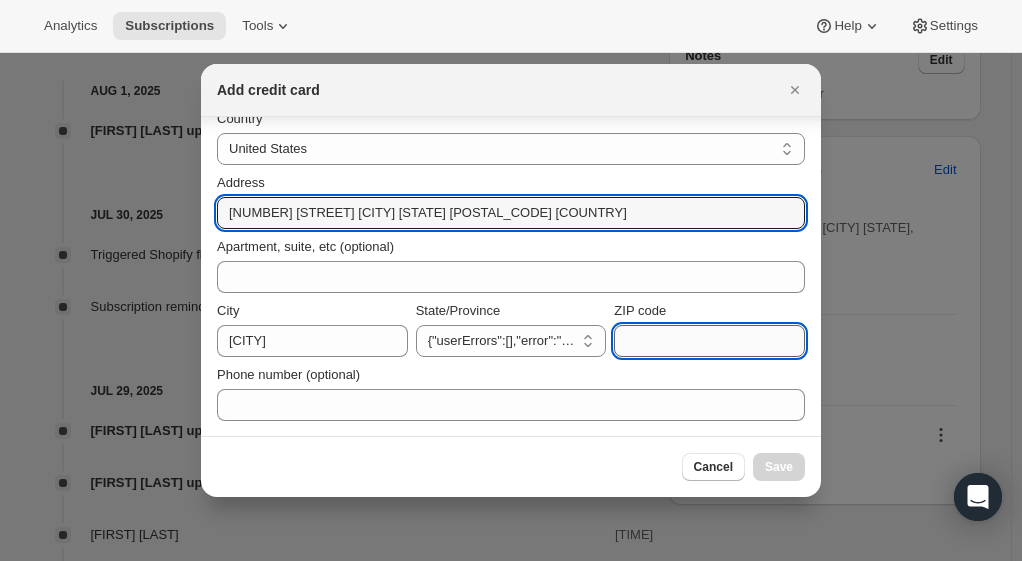 click on "ZIP code" at bounding box center (709, 341) 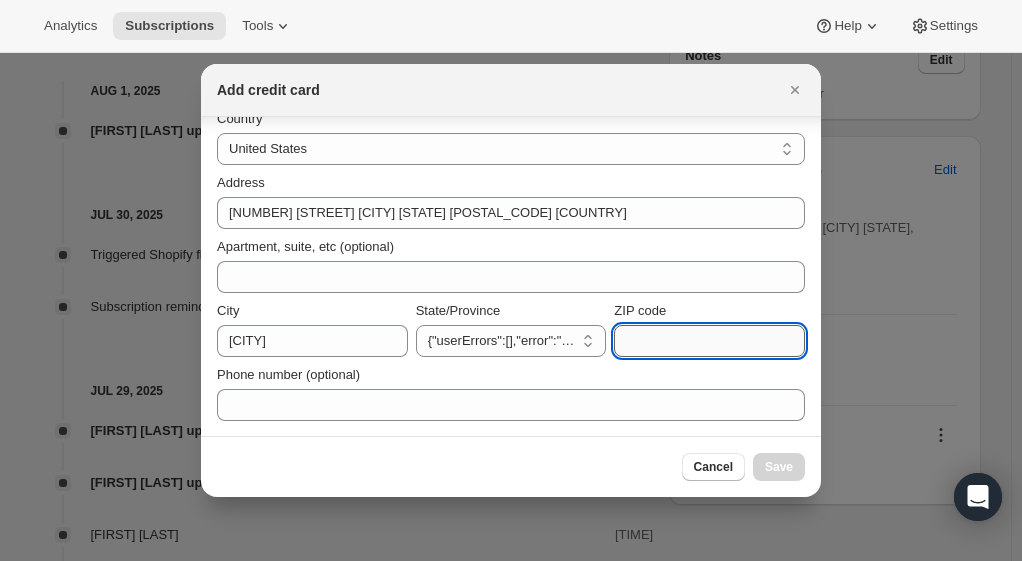 paste on "[POSTAL_CODE]" 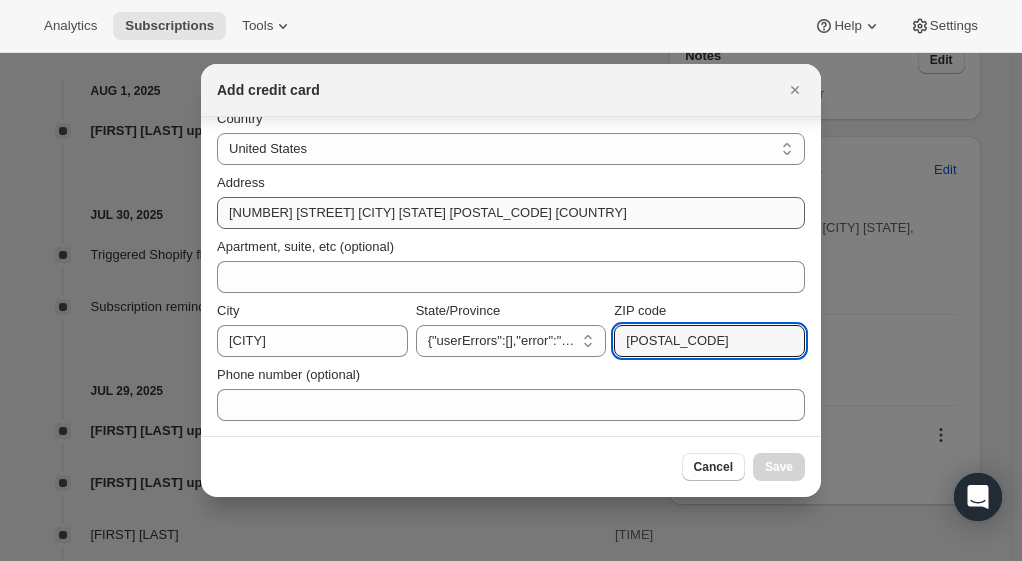 type on "[POSTAL_CODE]" 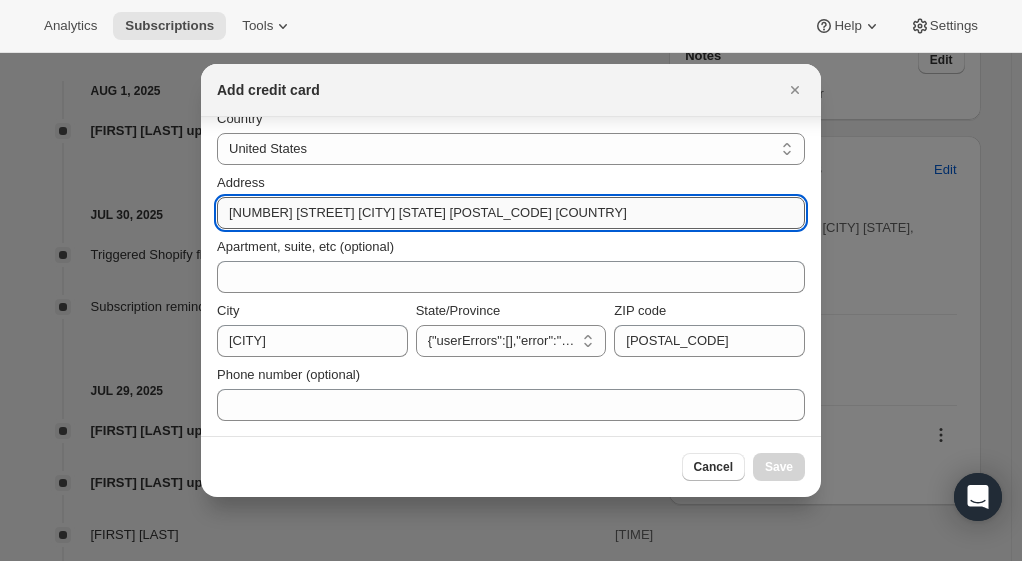 drag, startPoint x: 552, startPoint y: 209, endPoint x: 324, endPoint y: 212, distance: 228.01973 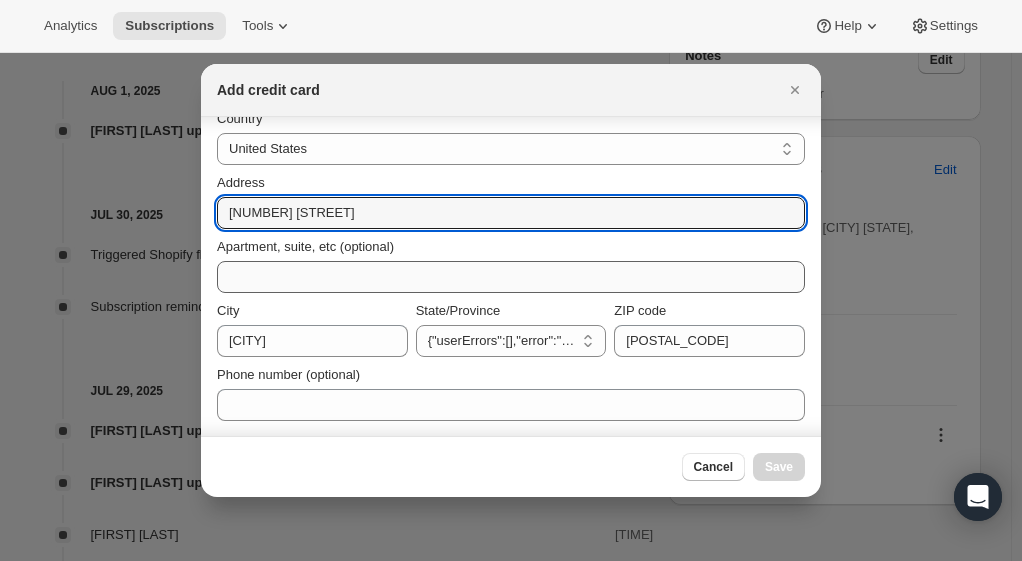 scroll, scrollTop: 0, scrollLeft: 0, axis: both 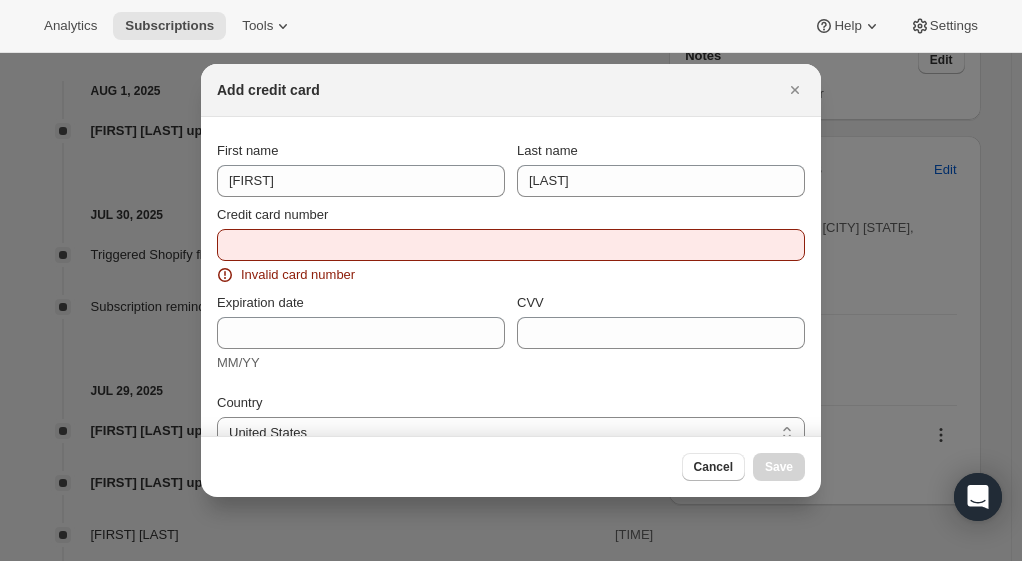 type on "[NUMBER] [STREET]" 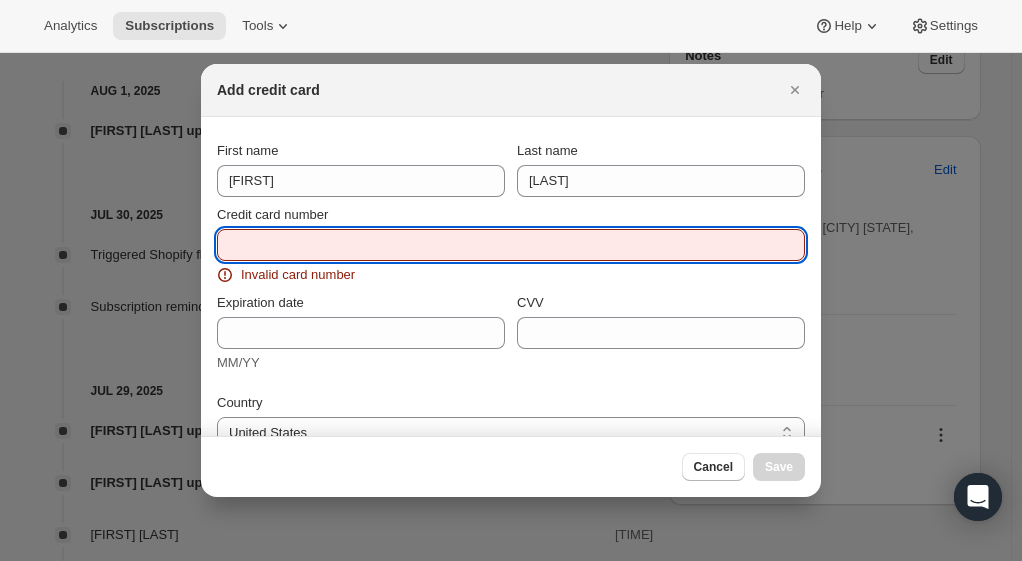 click on "Credit card number" at bounding box center (503, 245) 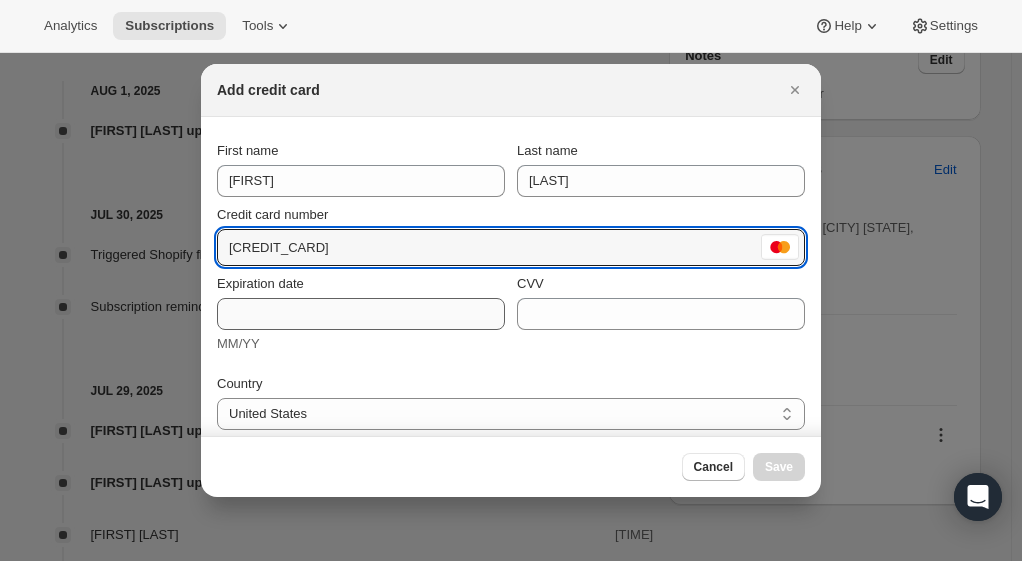 type on "[CREDIT_CARD]" 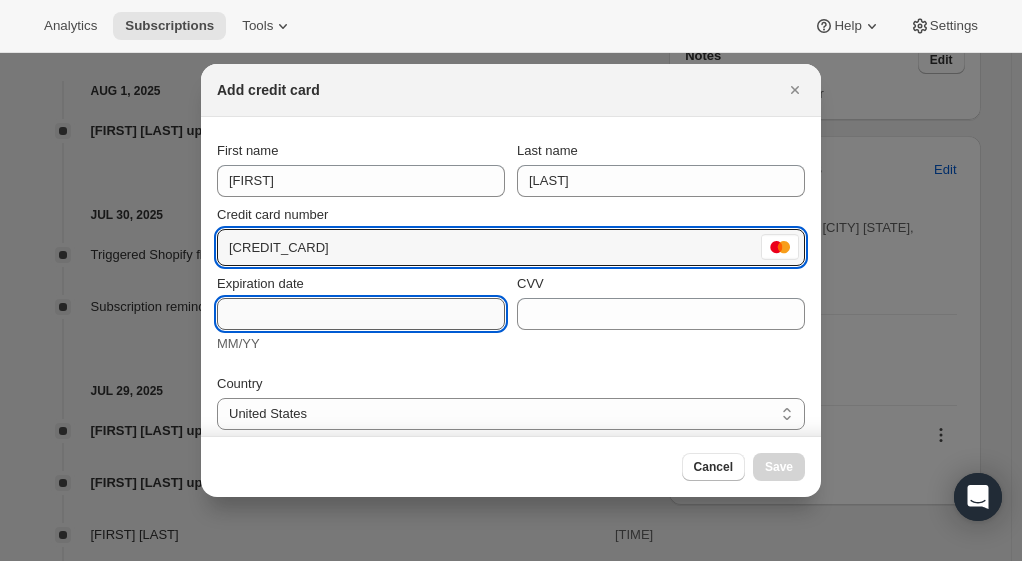 click on "Expiration date" at bounding box center [361, 314] 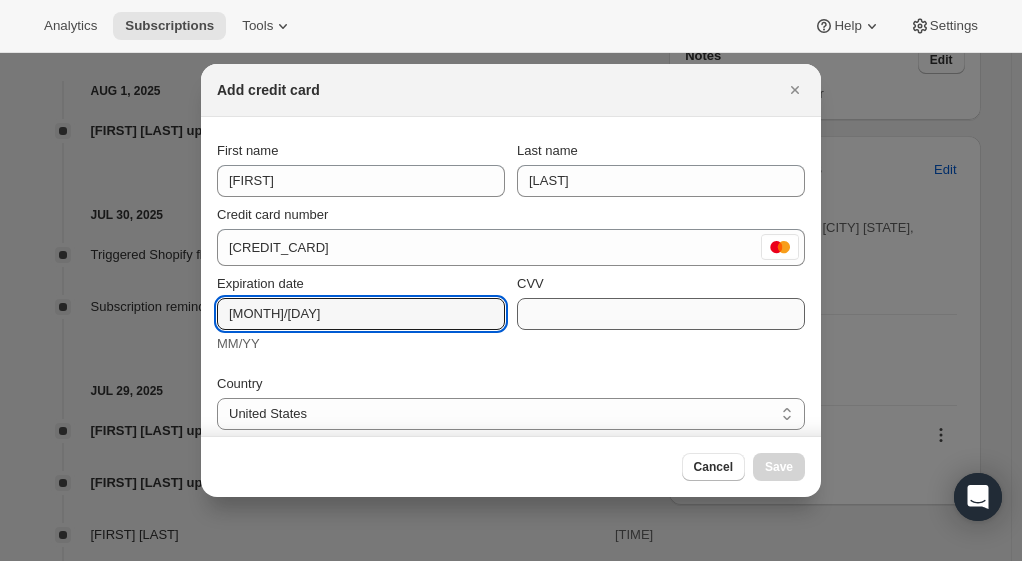 type on "[MONTH]/[DAY]" 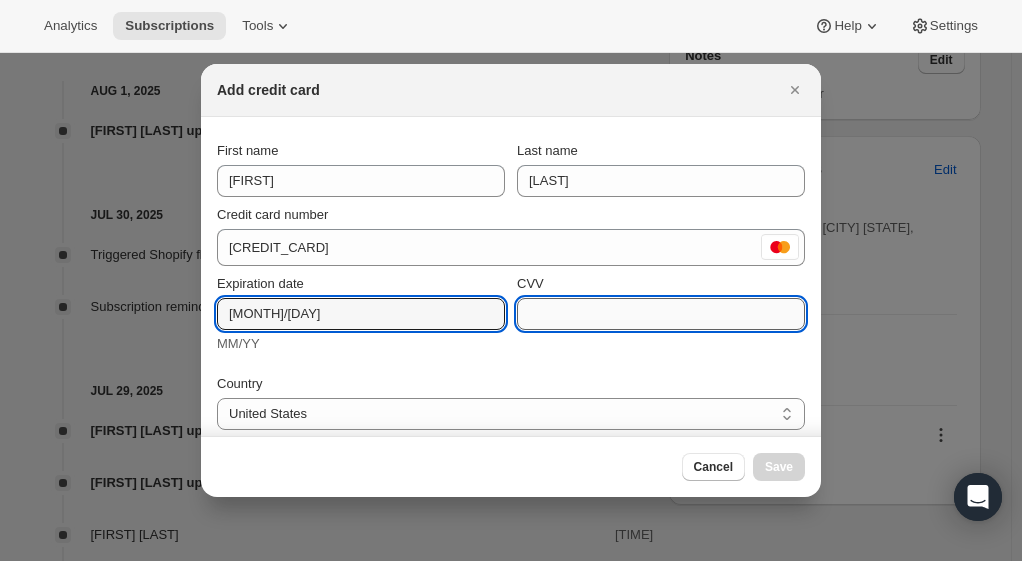 click on "CVV" at bounding box center [661, 314] 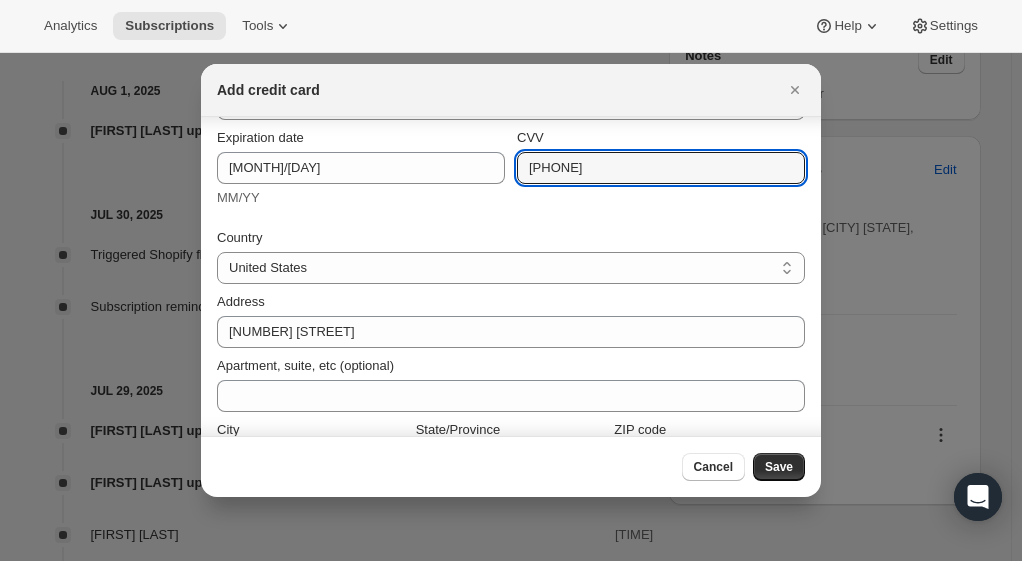 scroll, scrollTop: 264, scrollLeft: 0, axis: vertical 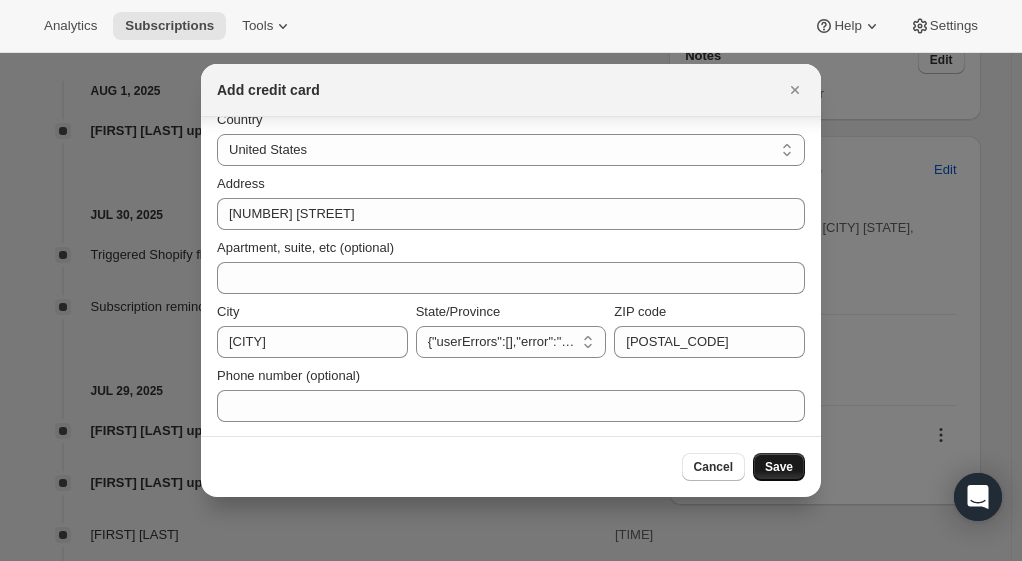 type on "[PHONE]" 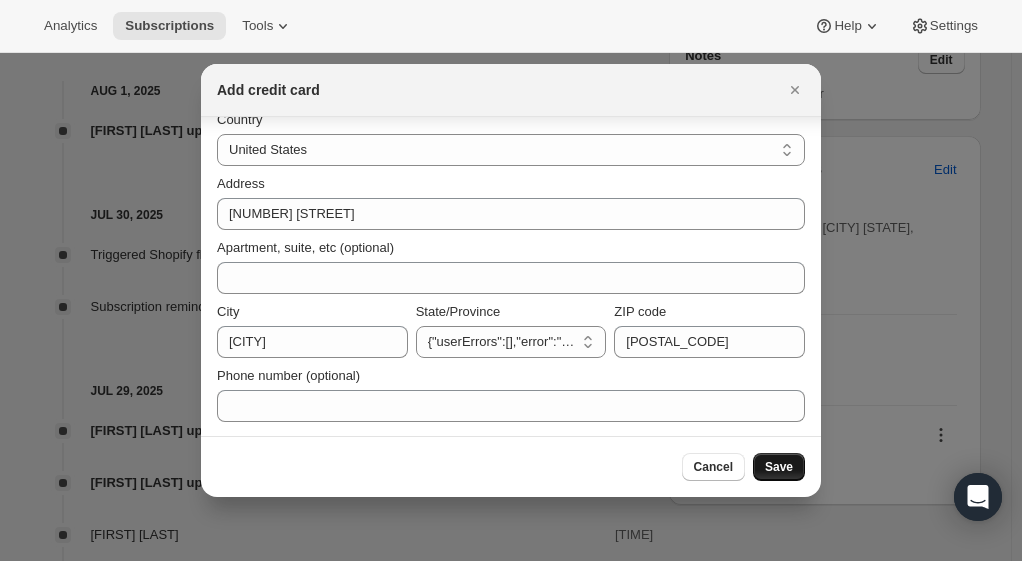 click on "Save" at bounding box center (779, 467) 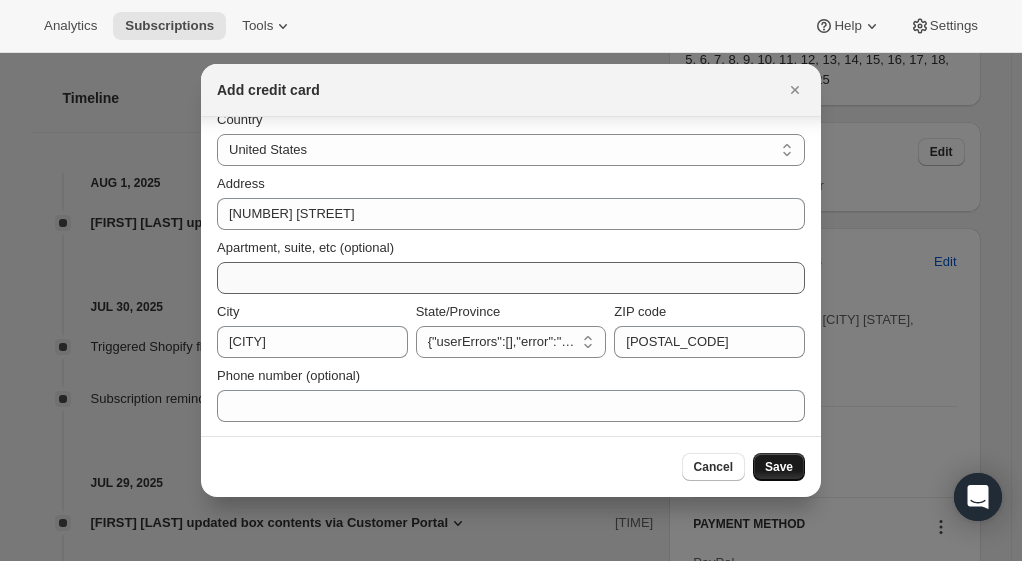 scroll, scrollTop: 892, scrollLeft: 0, axis: vertical 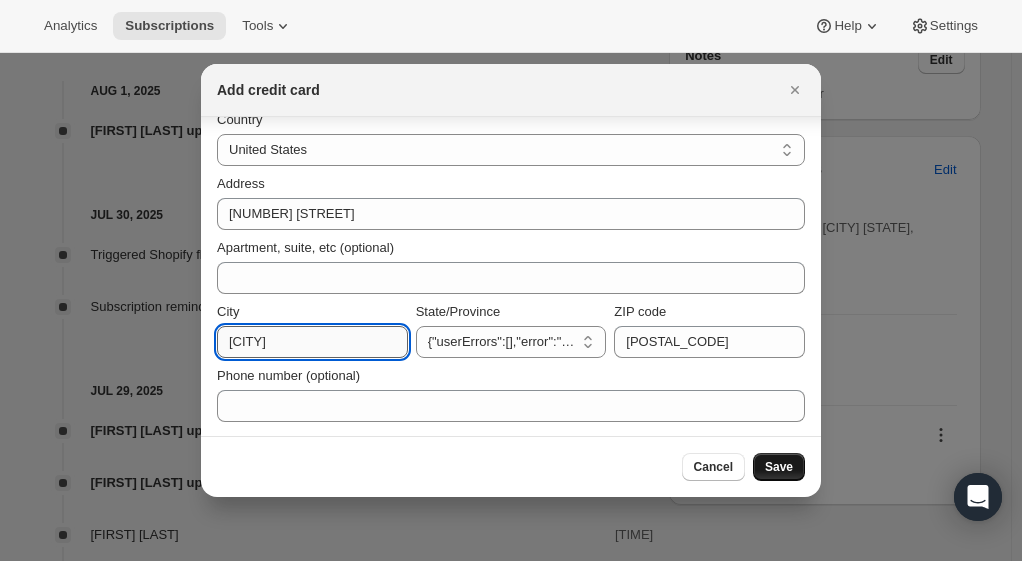 click on "[CITY]" at bounding box center [312, 342] 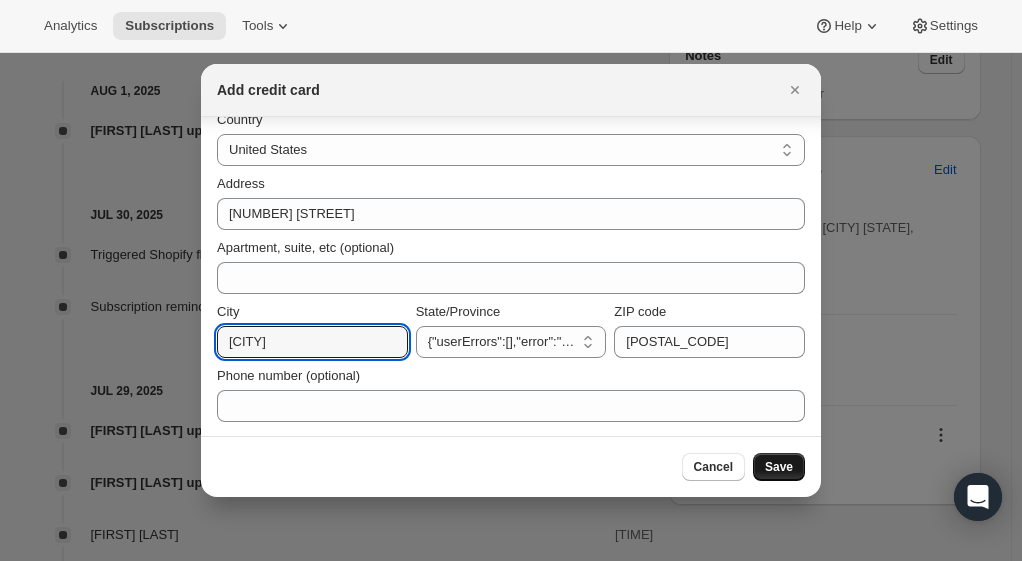 type on "[CITY]" 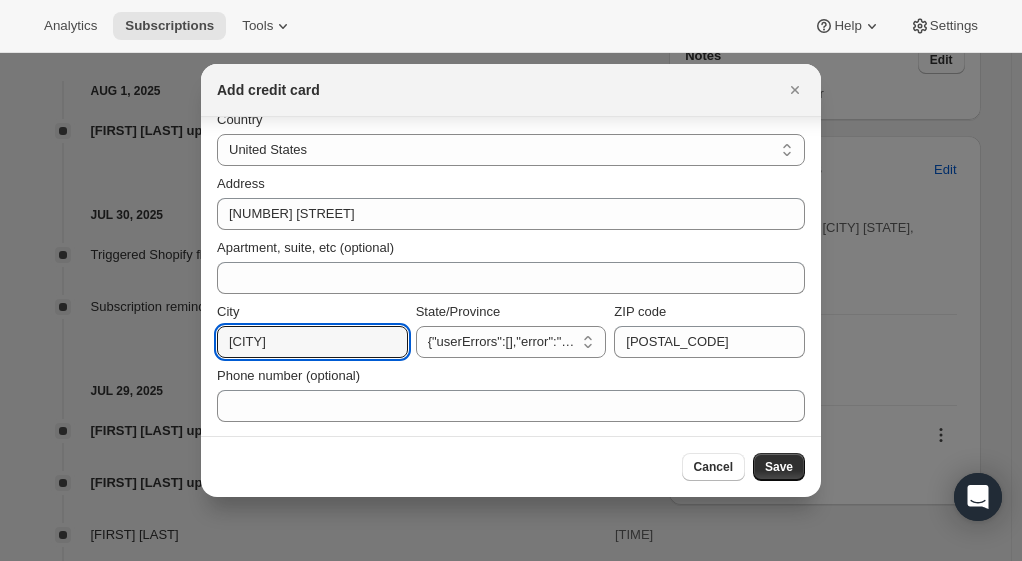 click on "Save" at bounding box center [779, 467] 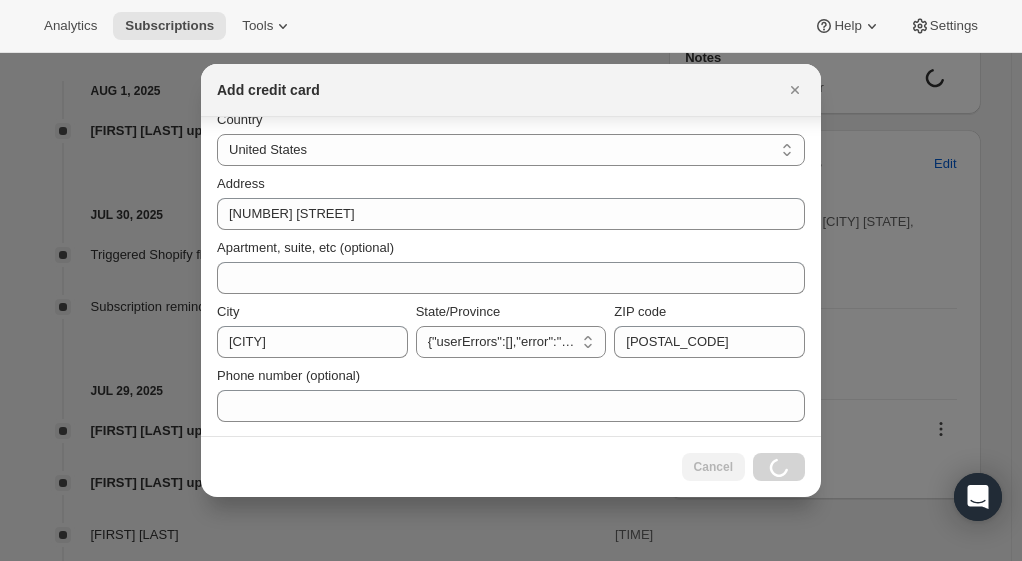 scroll, scrollTop: 984, scrollLeft: 0, axis: vertical 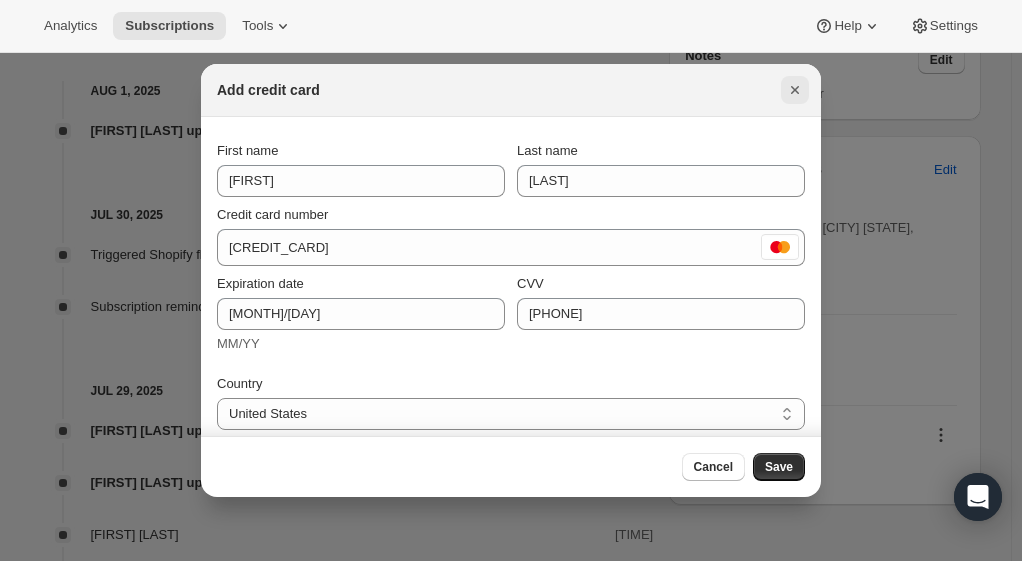 click 